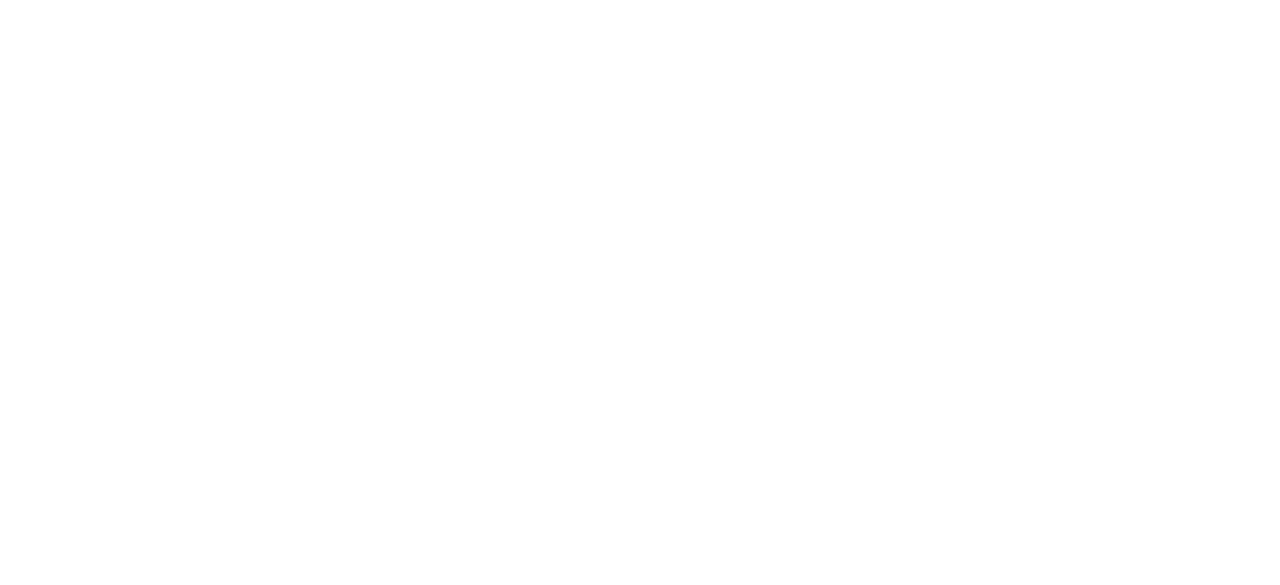 scroll, scrollTop: 0, scrollLeft: 0, axis: both 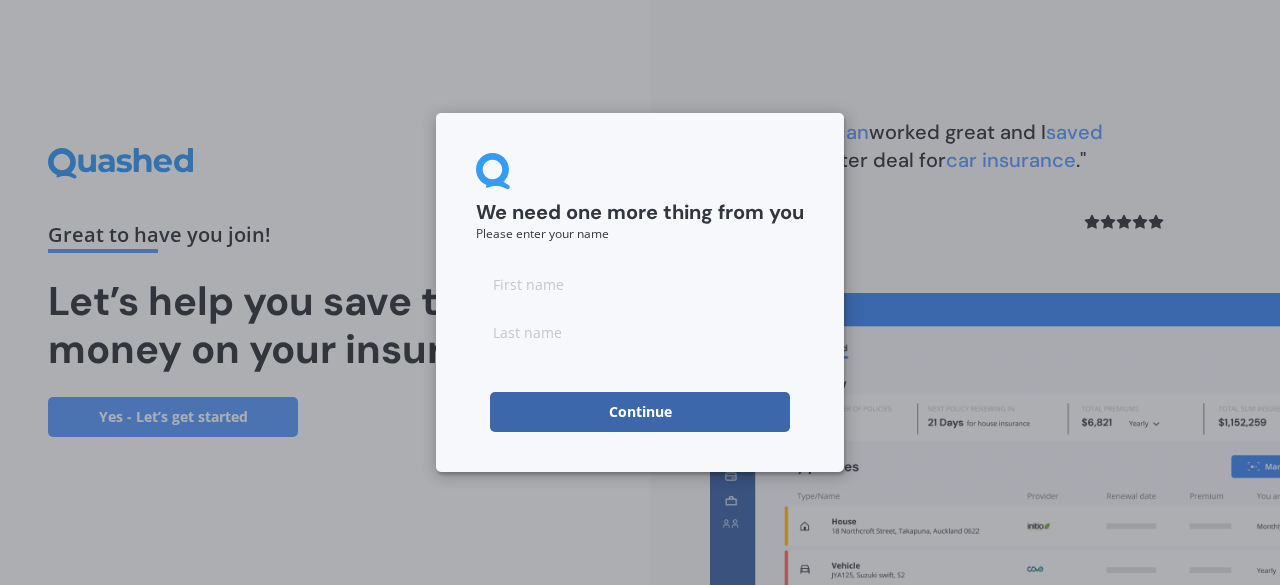click at bounding box center (640, 284) 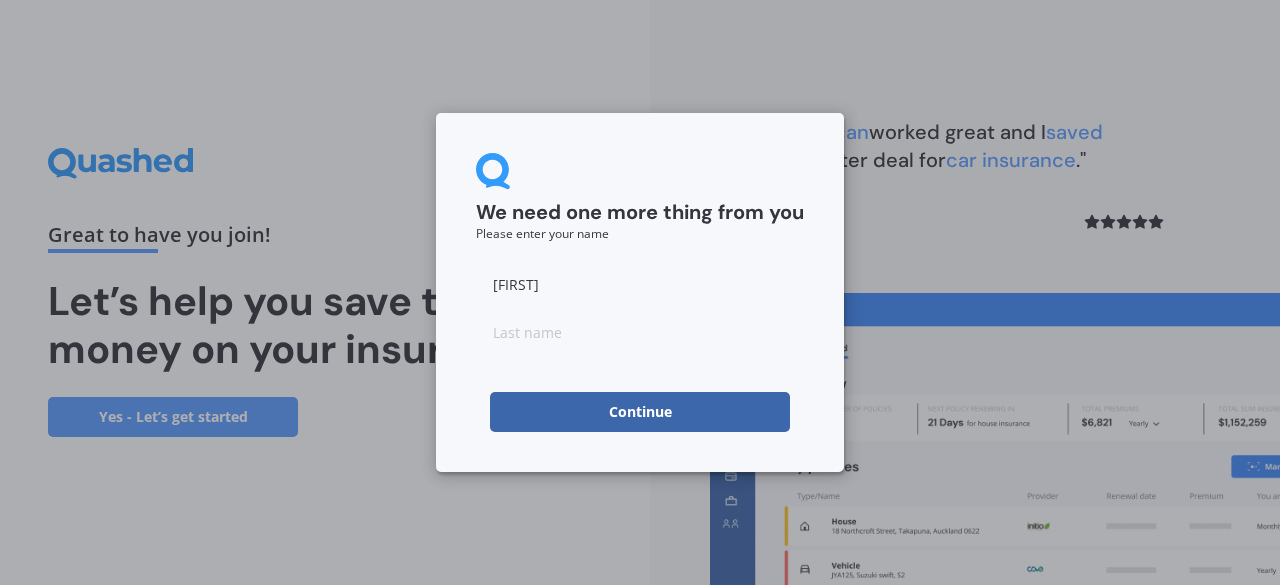 click at bounding box center [640, 332] 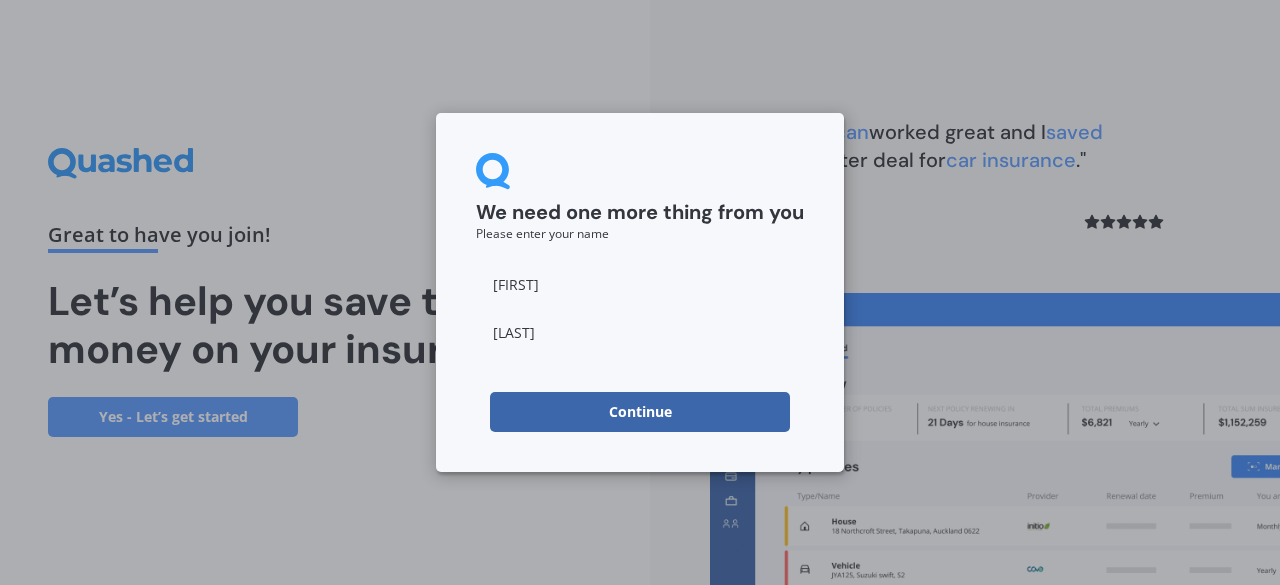 click on "Continue" at bounding box center [640, 412] 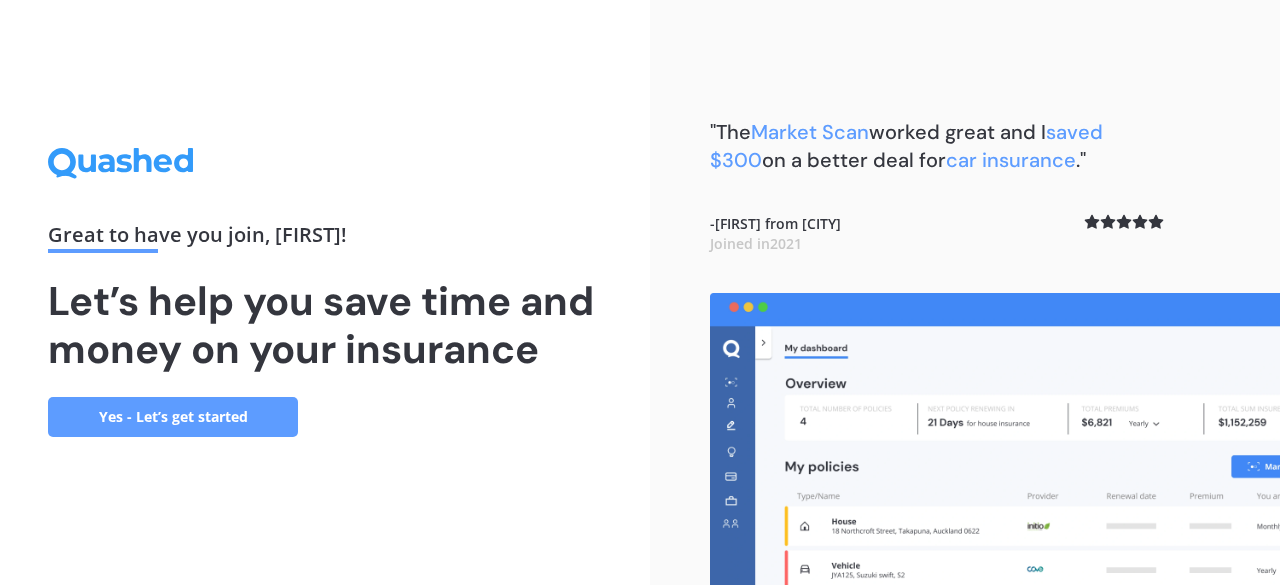 click on "Yes - Let’s get started" at bounding box center [173, 417] 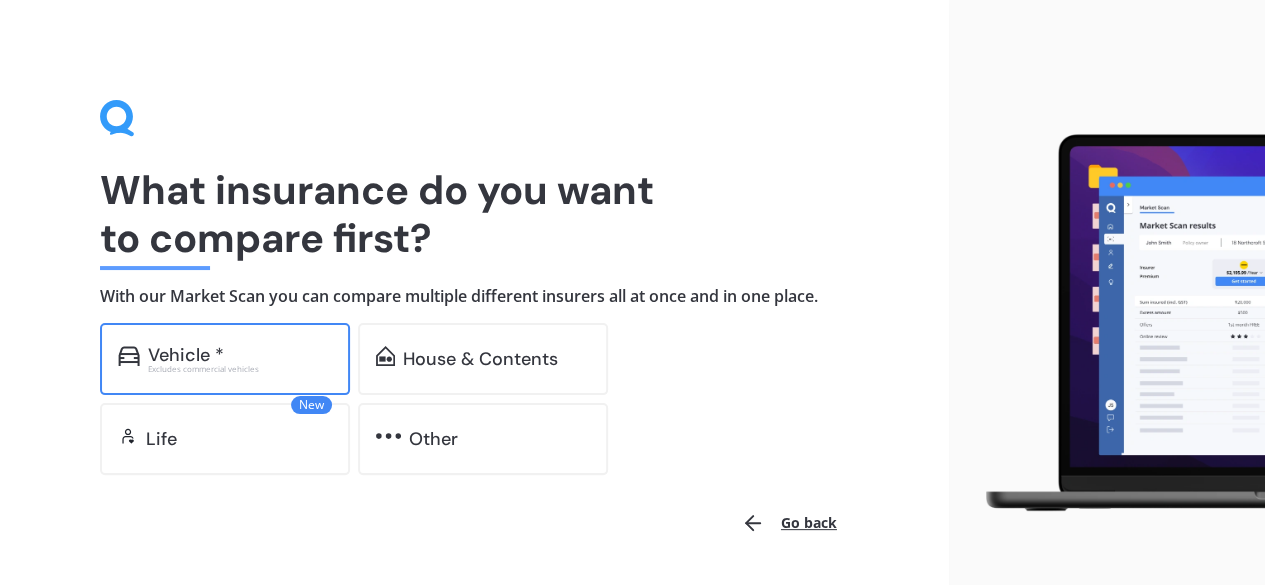 click on "Excludes commercial vehicles" at bounding box center (240, 369) 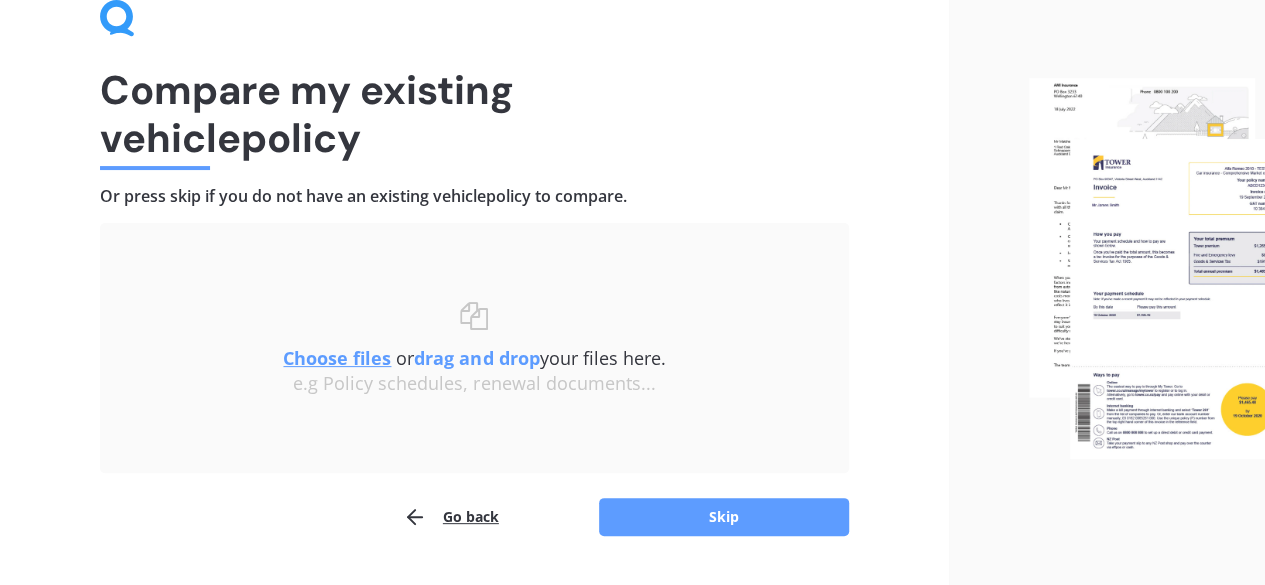 scroll, scrollTop: 151, scrollLeft: 0, axis: vertical 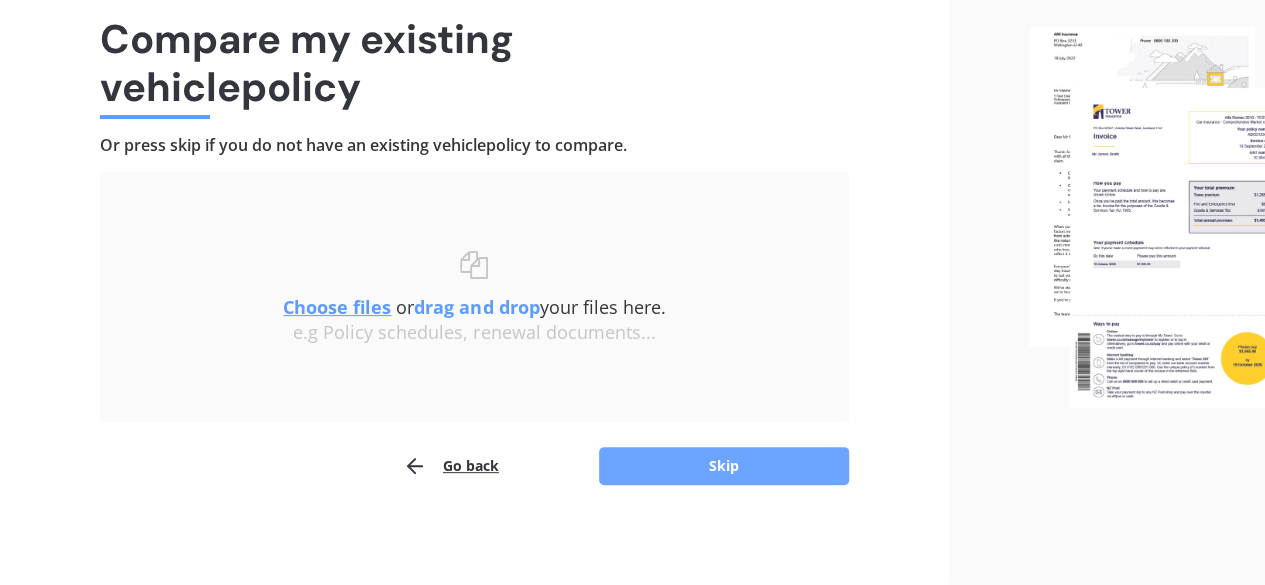 click on "Skip" at bounding box center (724, 466) 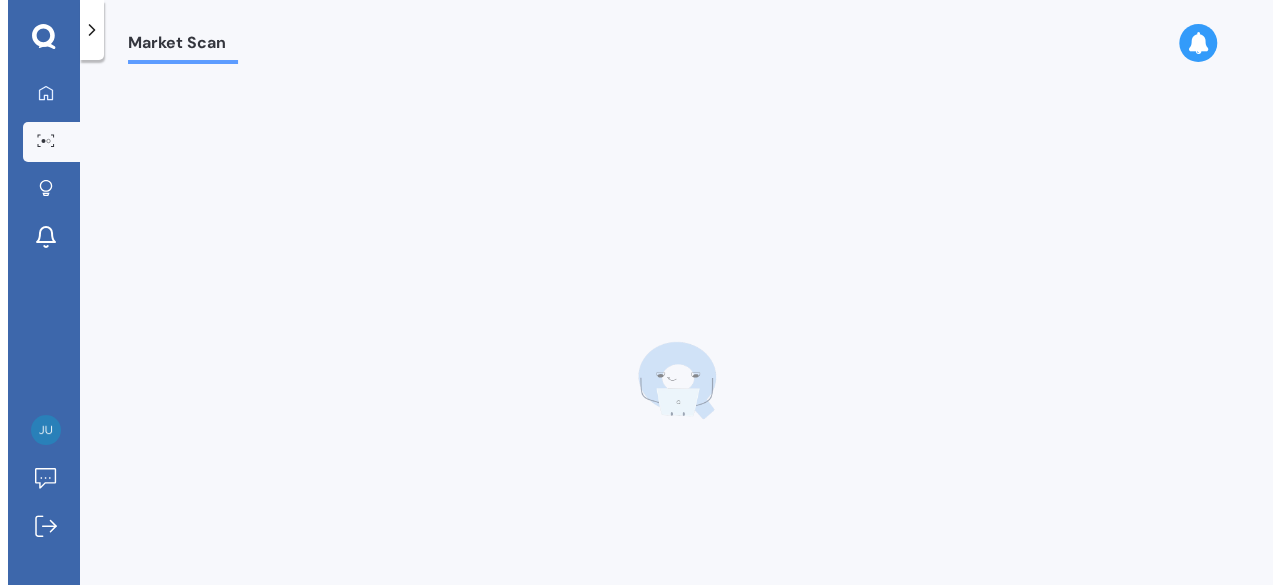 scroll, scrollTop: 0, scrollLeft: 0, axis: both 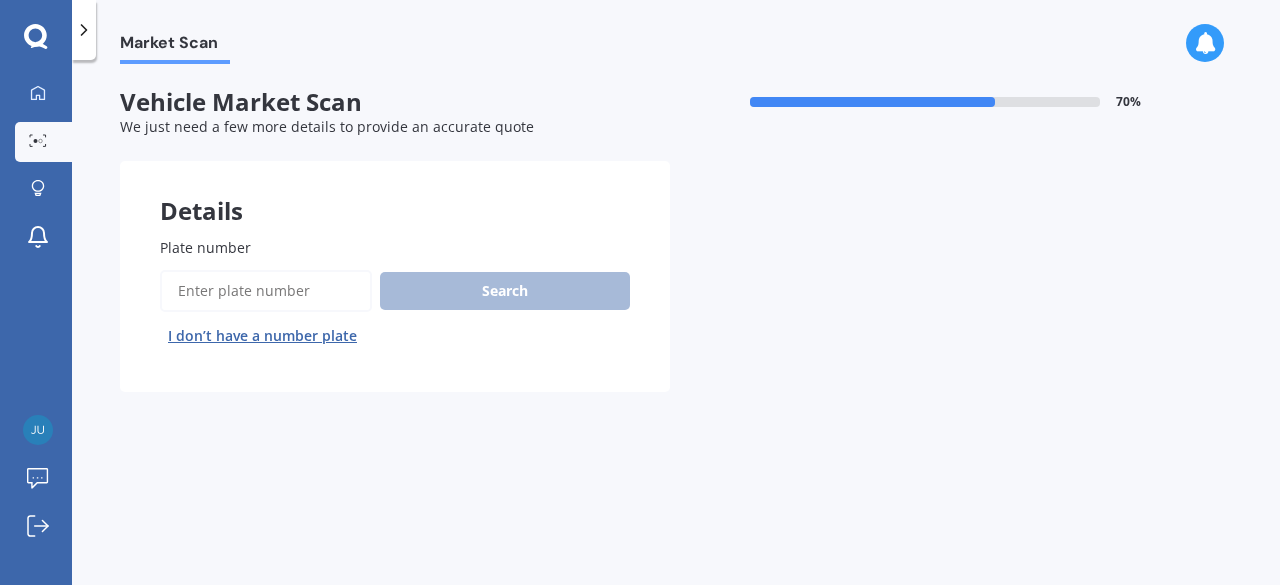 click on "Plate number" at bounding box center [266, 291] 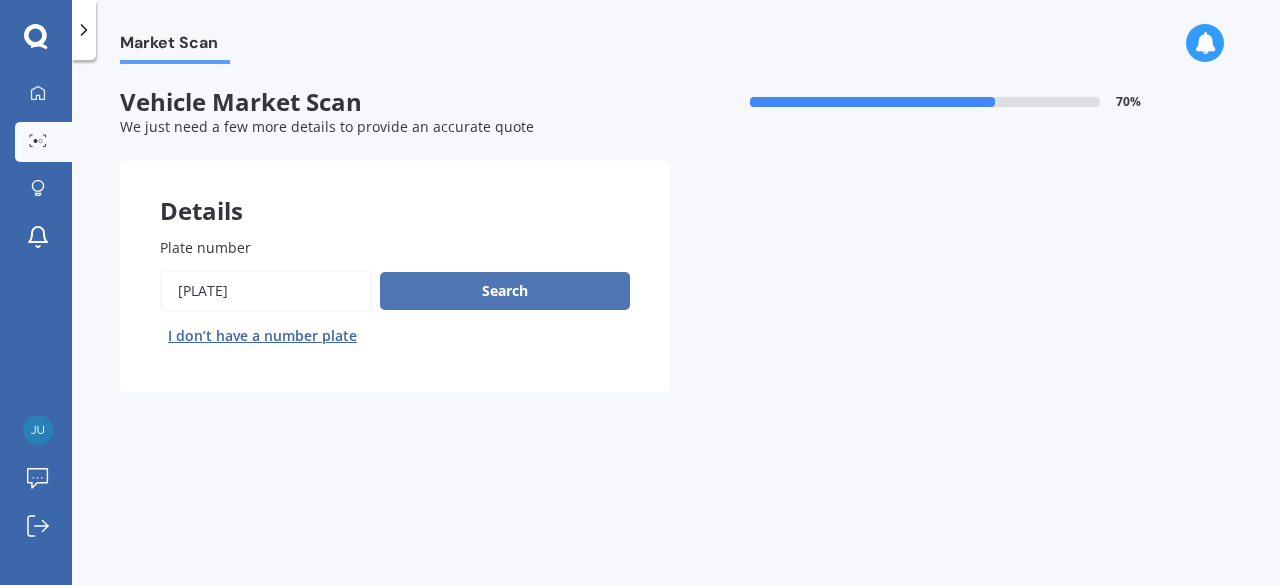 type on "qkd708" 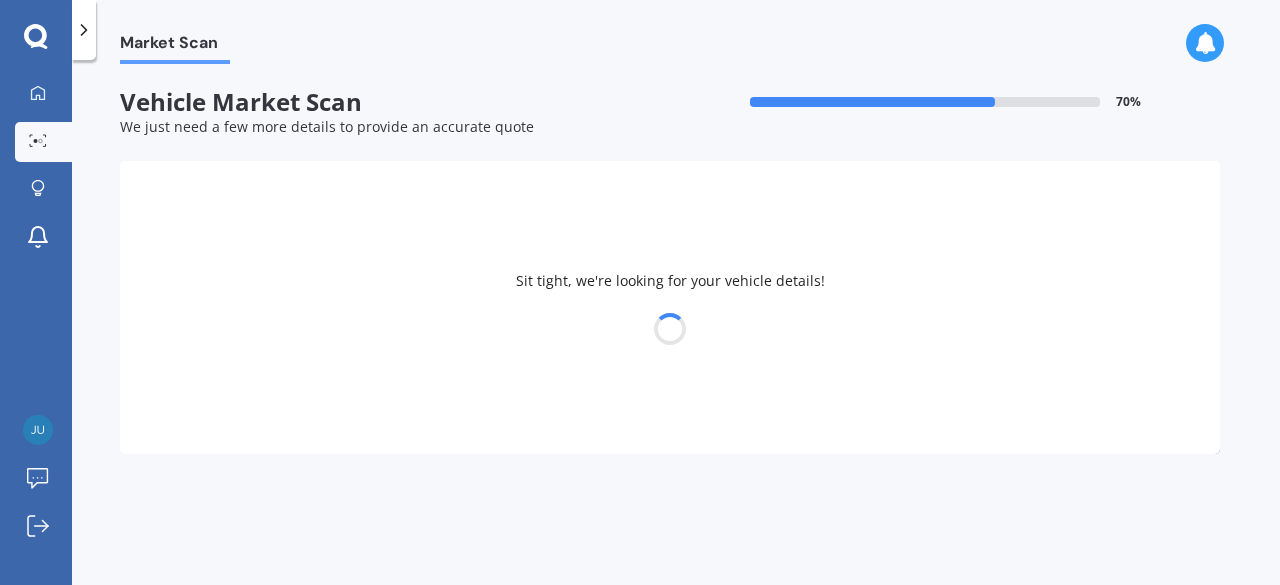 select on "KIA" 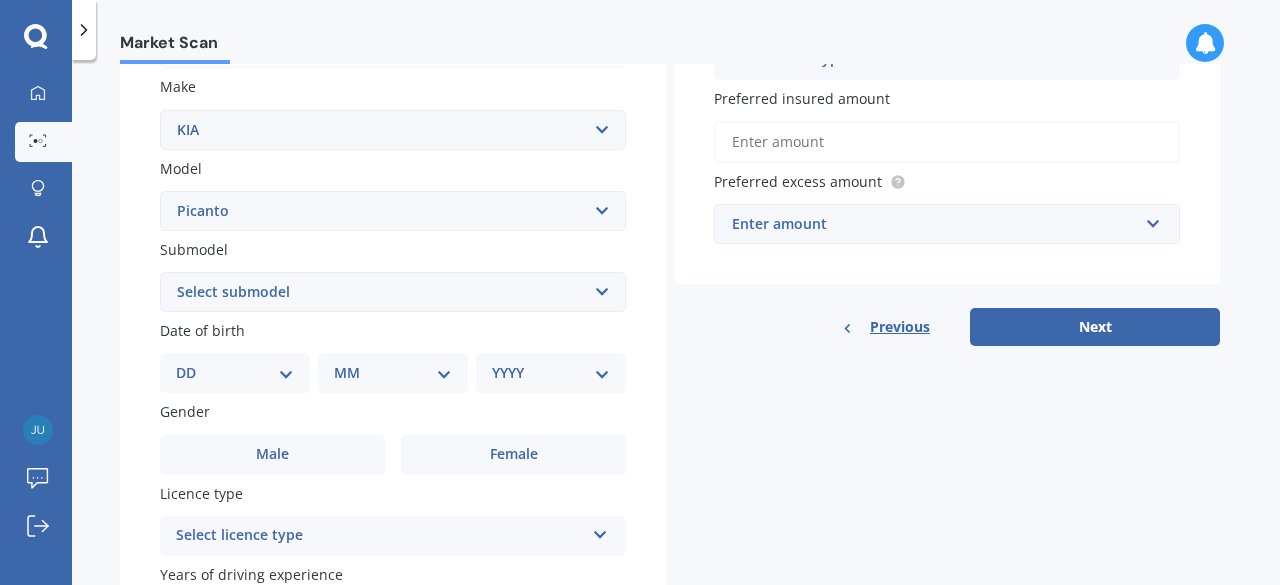 scroll, scrollTop: 400, scrollLeft: 0, axis: vertical 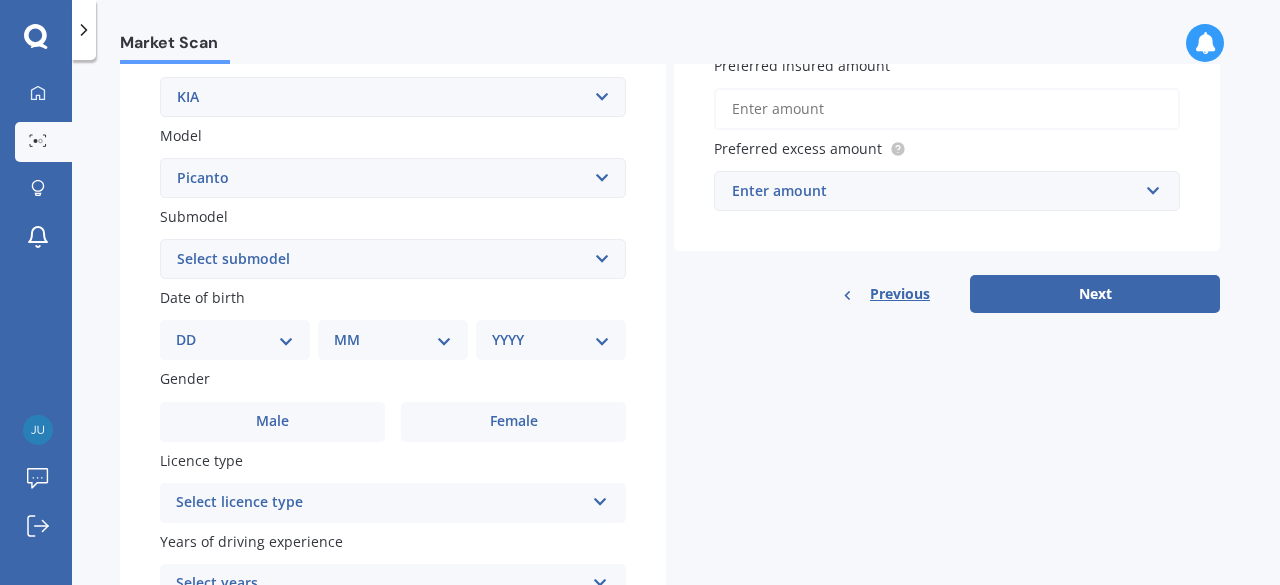 click on "Select submodel EX Auto GT Line LX Auto LX ISG LX manual X Line" at bounding box center (393, 259) 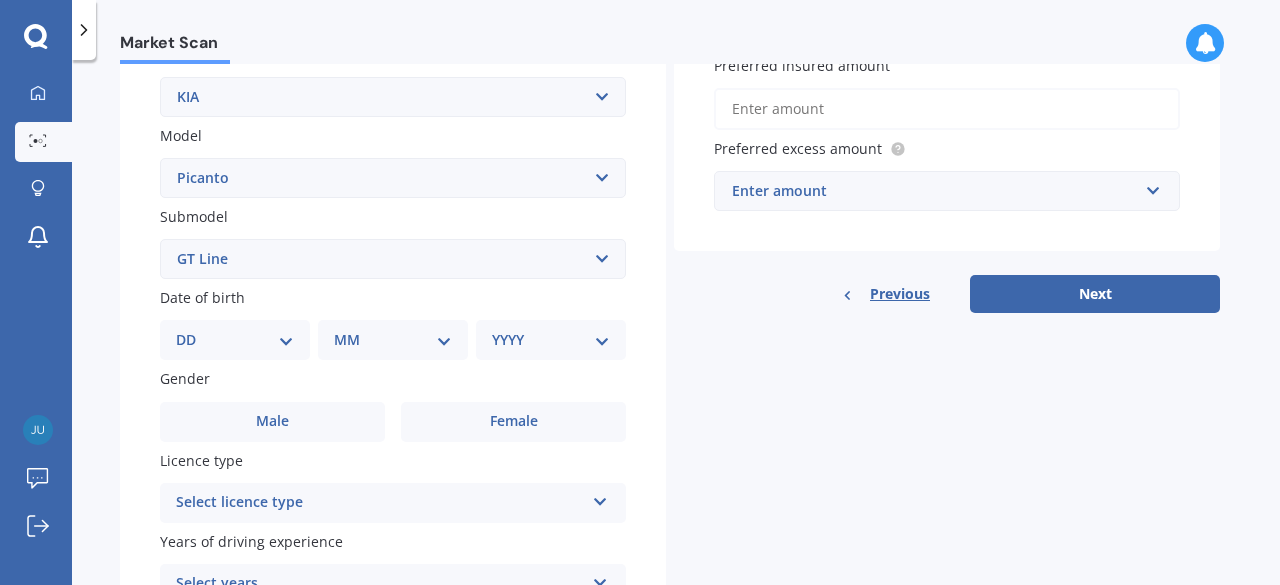 click on "Select submodel EX Auto GT Line LX Auto LX ISG LX manual X Line" at bounding box center [393, 259] 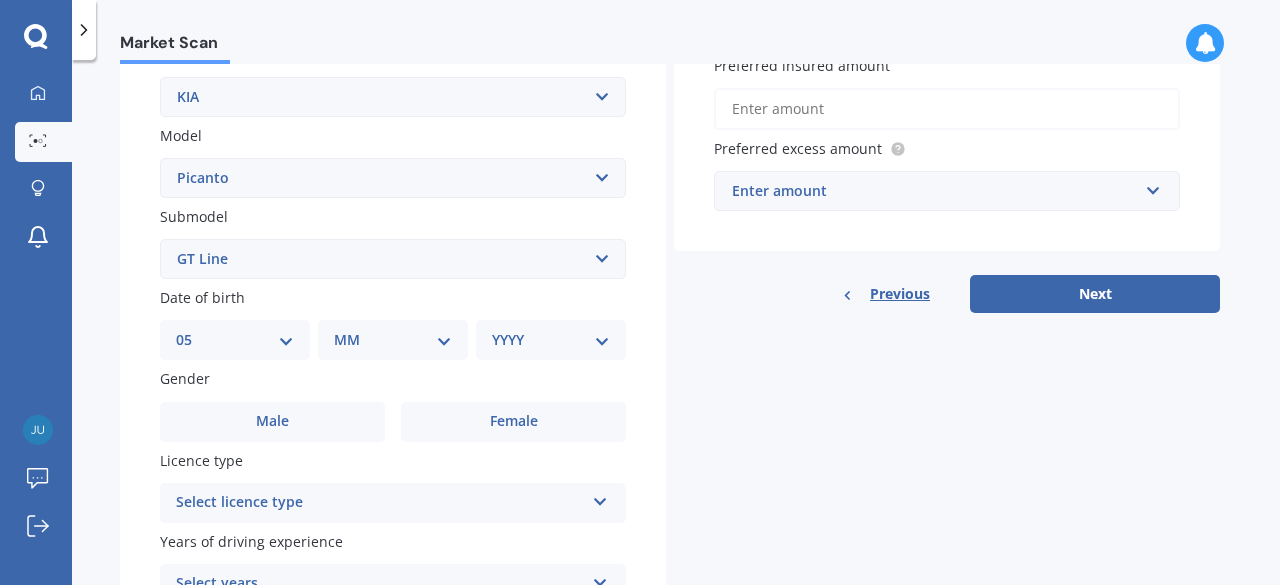click on "DD 01 02 03 04 05 06 07 08 09 10 11 12 13 14 15 16 17 18 19 20 21 22 23 24 25 26 27 28 29 30 31" at bounding box center (235, 340) 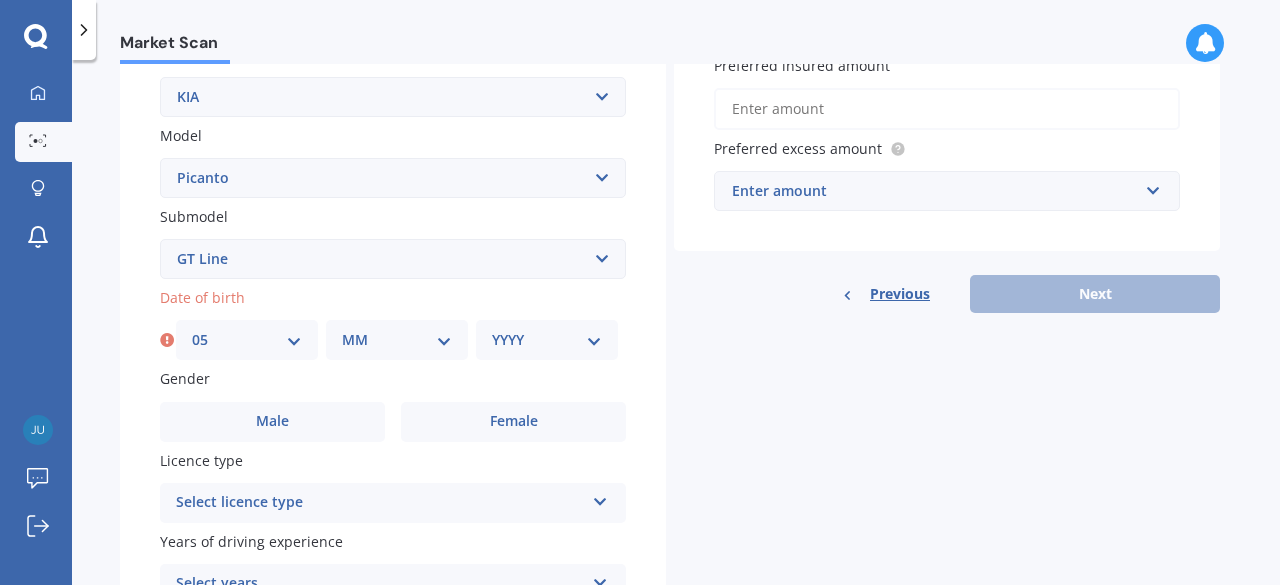 click on "MM 01 02 03 04 05 06 07 08 09 10 11 12" at bounding box center [397, 340] 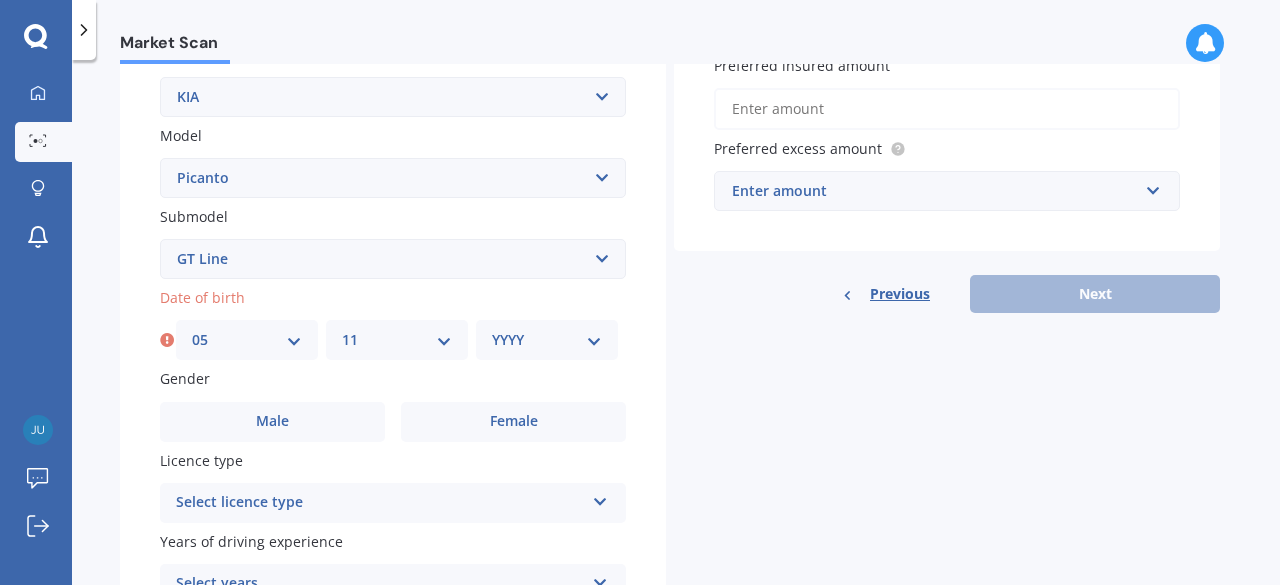 click on "MM 01 02 03 04 05 06 07 08 09 10 11 12" at bounding box center (397, 340) 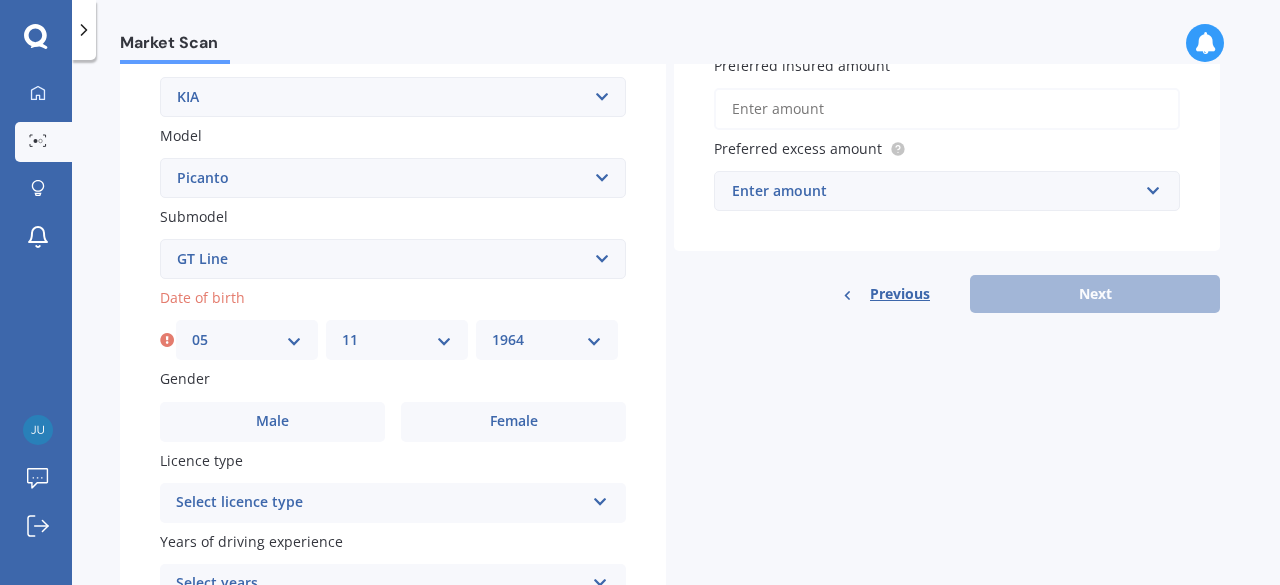 click on "YYYY 2025 2024 2023 2022 2021 2020 2019 2018 2017 2016 2015 2014 2013 2012 2011 2010 2009 2008 2007 2006 2005 2004 2003 2002 2001 2000 1999 1998 1997 1996 1995 1994 1993 1992 1991 1990 1989 1988 1987 1986 1985 1984 1983 1982 1981 1980 1979 1978 1977 1976 1975 1974 1973 1972 1971 1970 1969 1968 1967 1966 1965 1964 1963 1962 1961 1960 1959 1958 1957 1956 1955 1954 1953 1952 1951 1950 1949 1948 1947 1946 1945 1944 1943 1942 1941 1940 1939 1938 1937 1936 1935 1934 1933 1932 1931 1930 1929 1928 1927 1926" at bounding box center (547, 340) 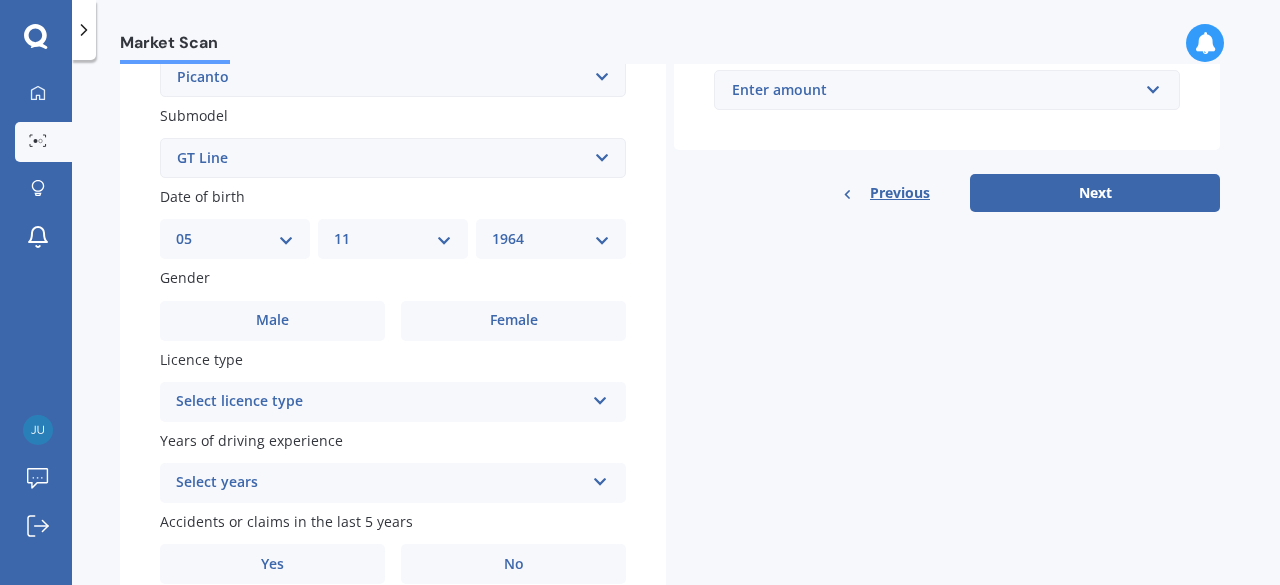 scroll, scrollTop: 533, scrollLeft: 0, axis: vertical 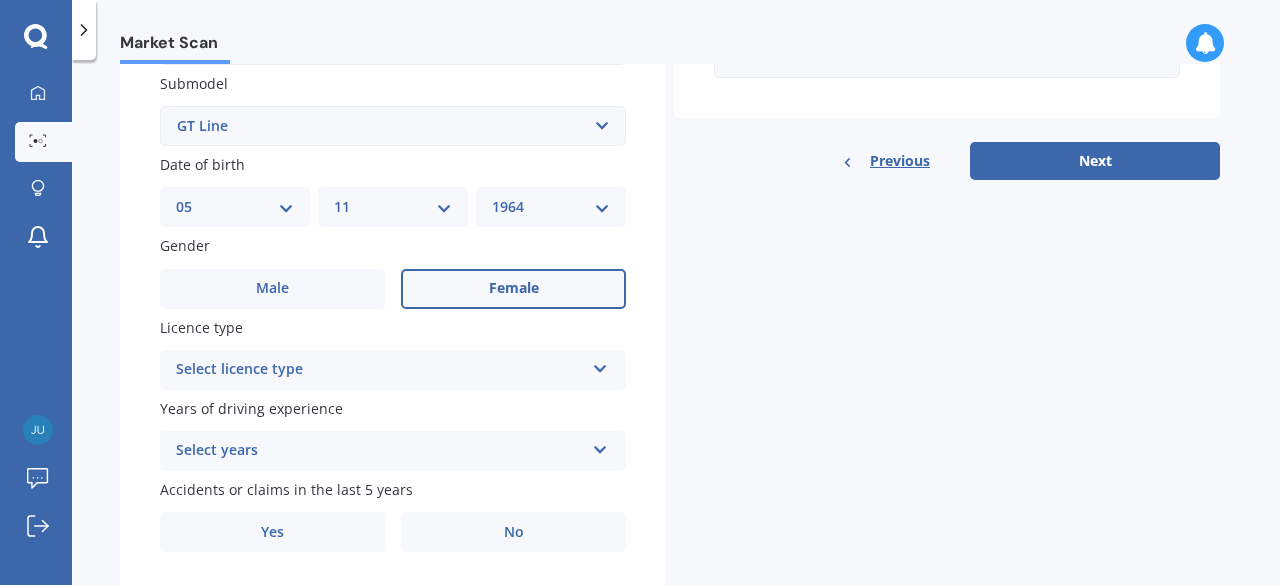 click on "Female" at bounding box center [514, 288] 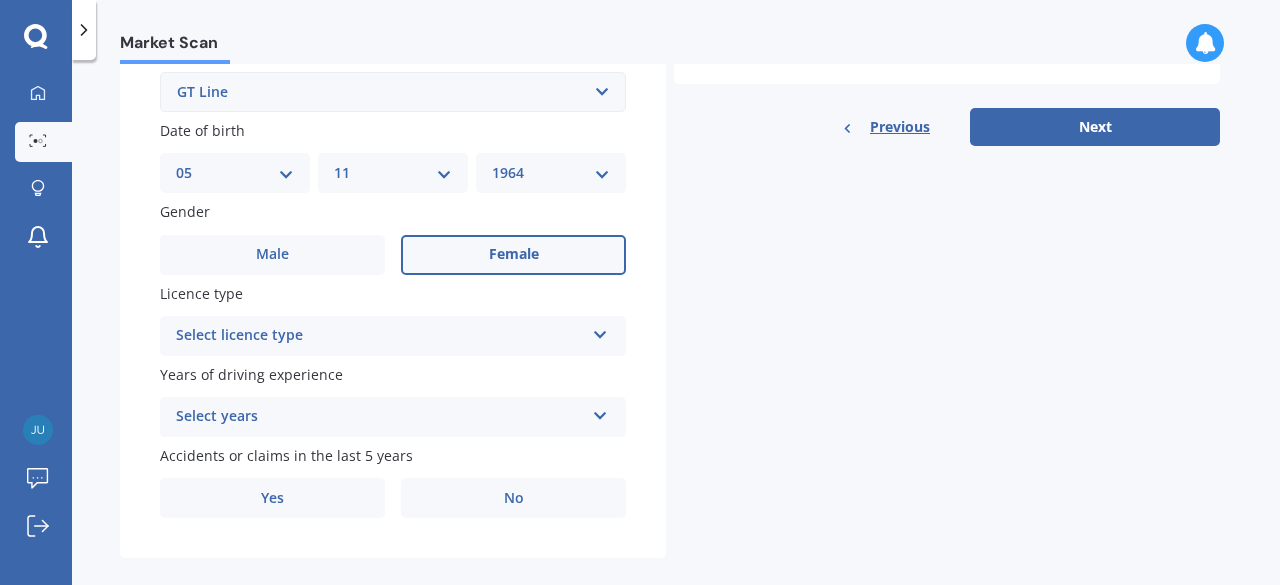 scroll, scrollTop: 595, scrollLeft: 0, axis: vertical 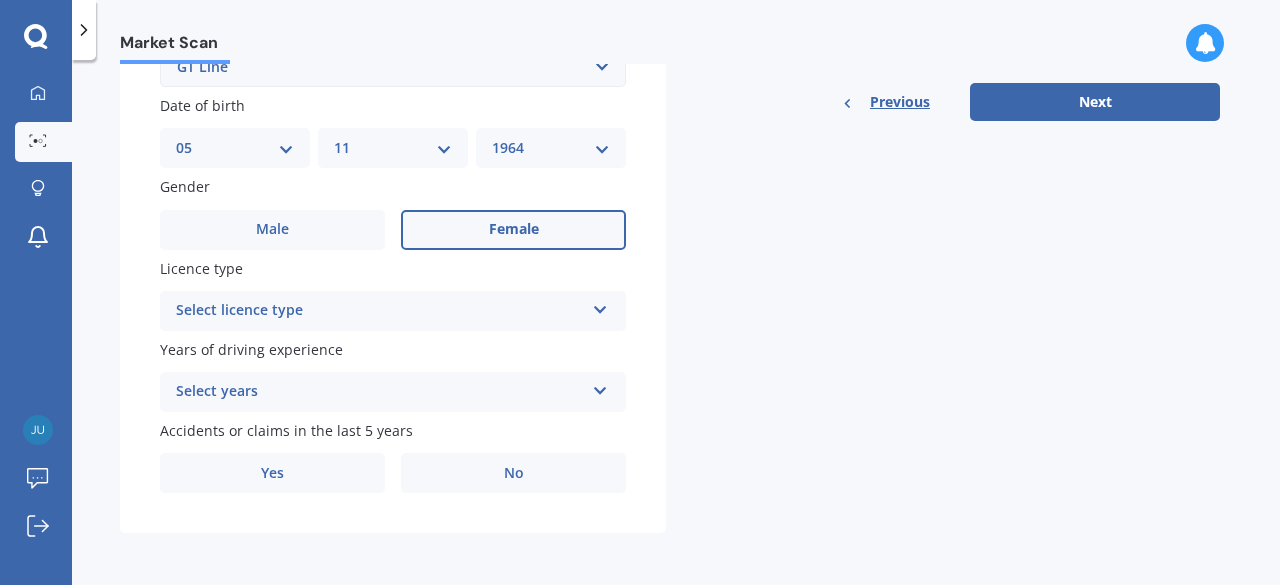 click at bounding box center [600, 306] 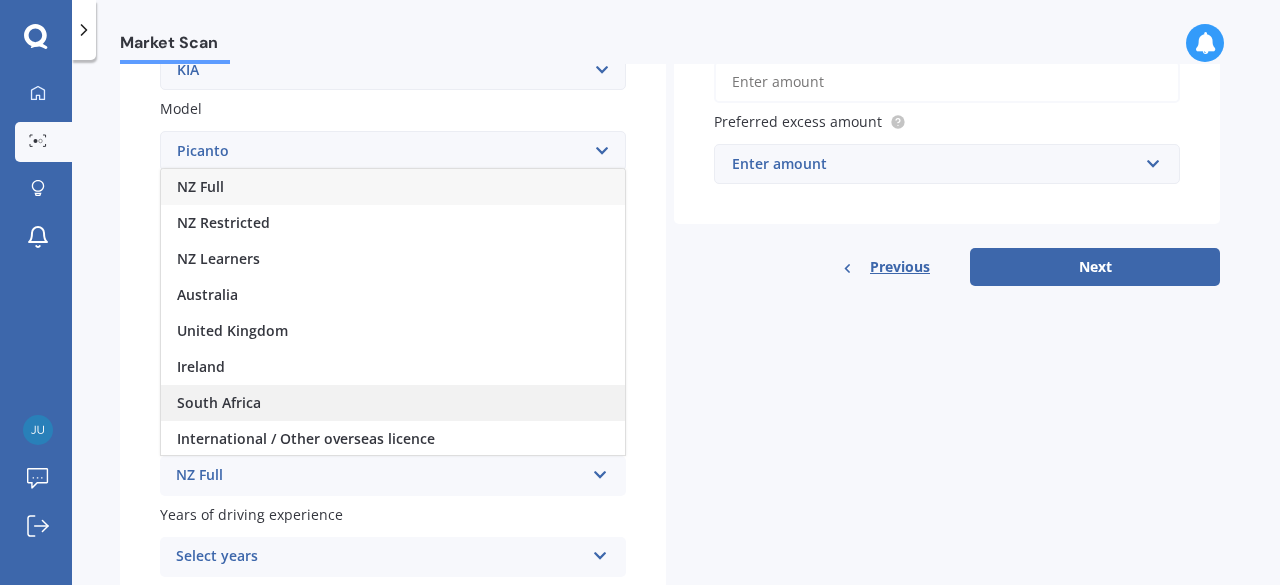 scroll, scrollTop: 328, scrollLeft: 0, axis: vertical 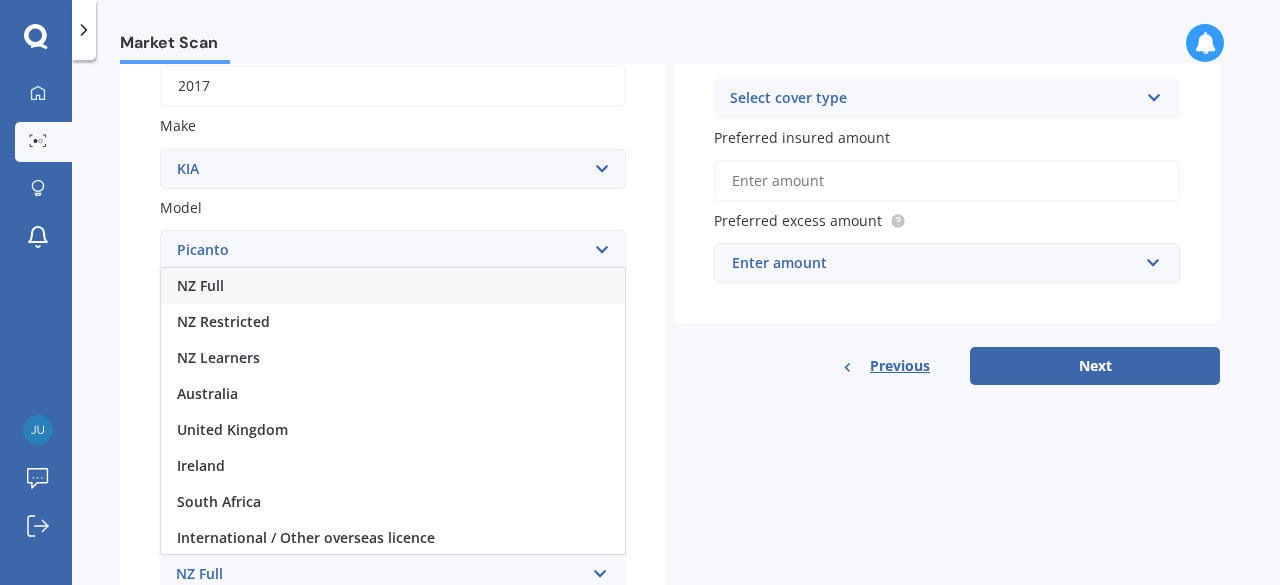 click on "NZ Full" at bounding box center [393, 286] 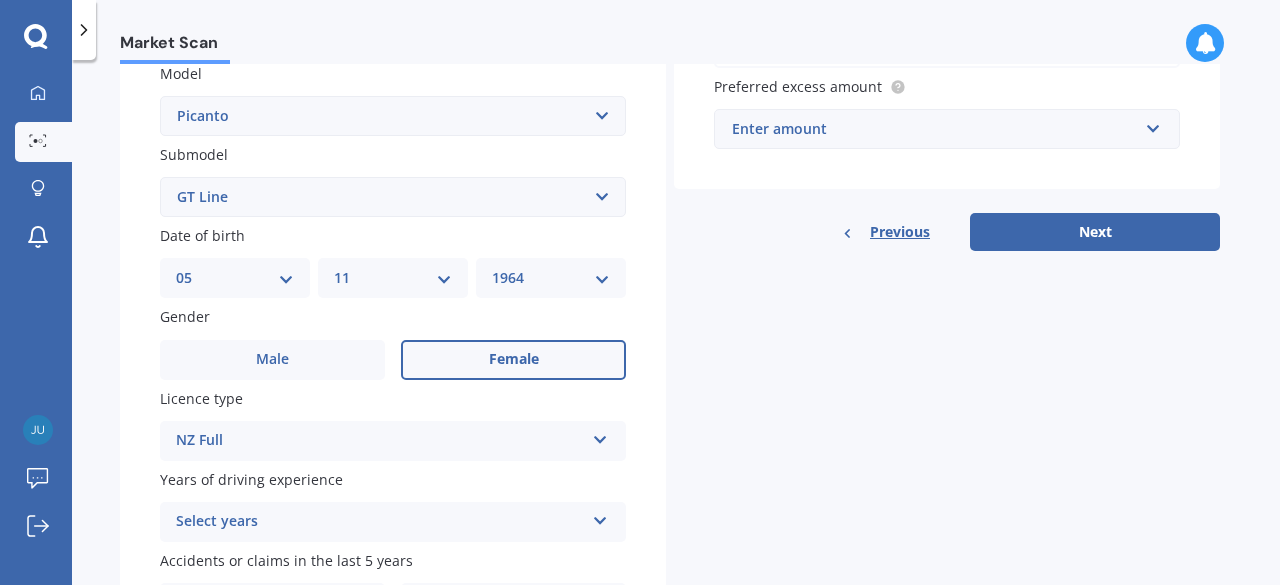 scroll, scrollTop: 595, scrollLeft: 0, axis: vertical 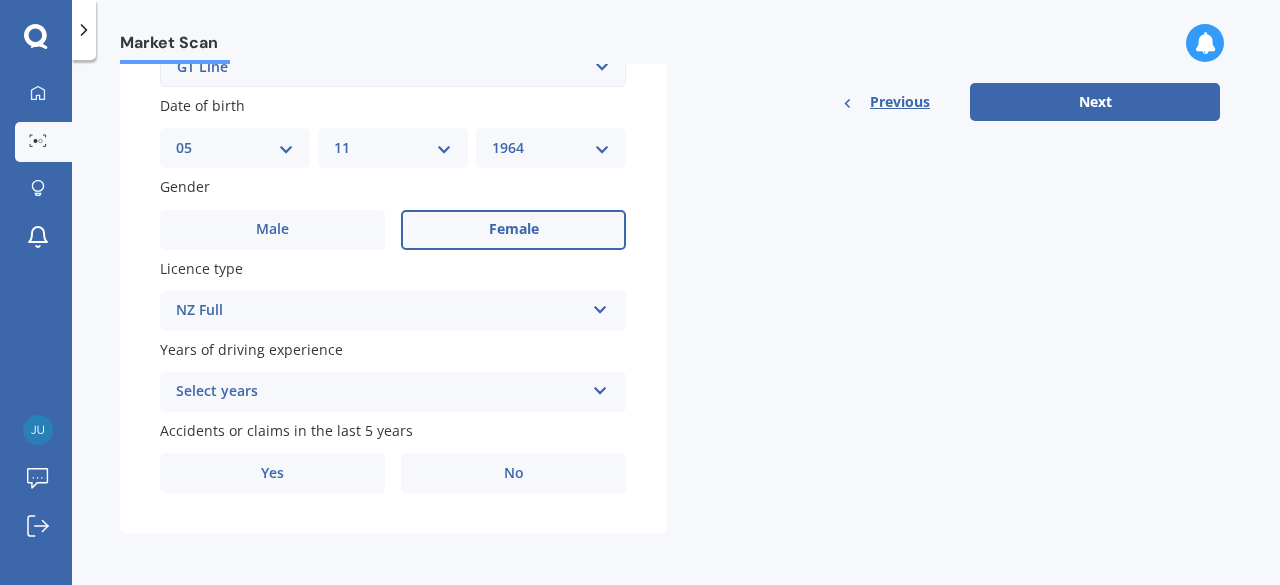 click on "Select years 5 or more years 4 years 3 years 2 years 1 year" at bounding box center [393, 392] 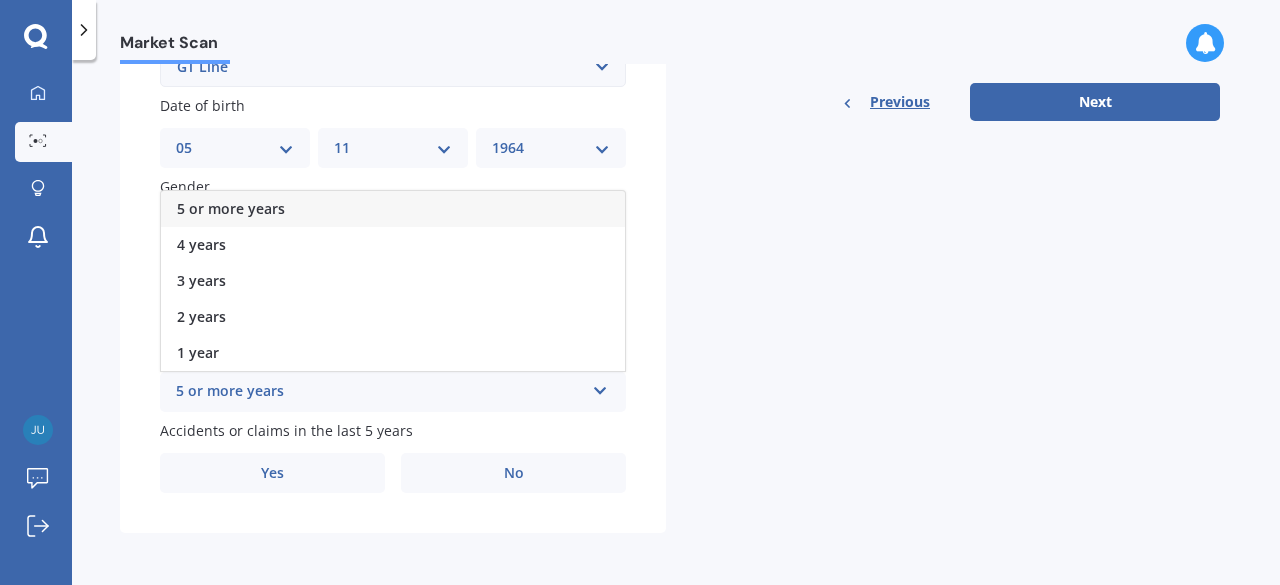 click on "5 or more years" at bounding box center (393, 209) 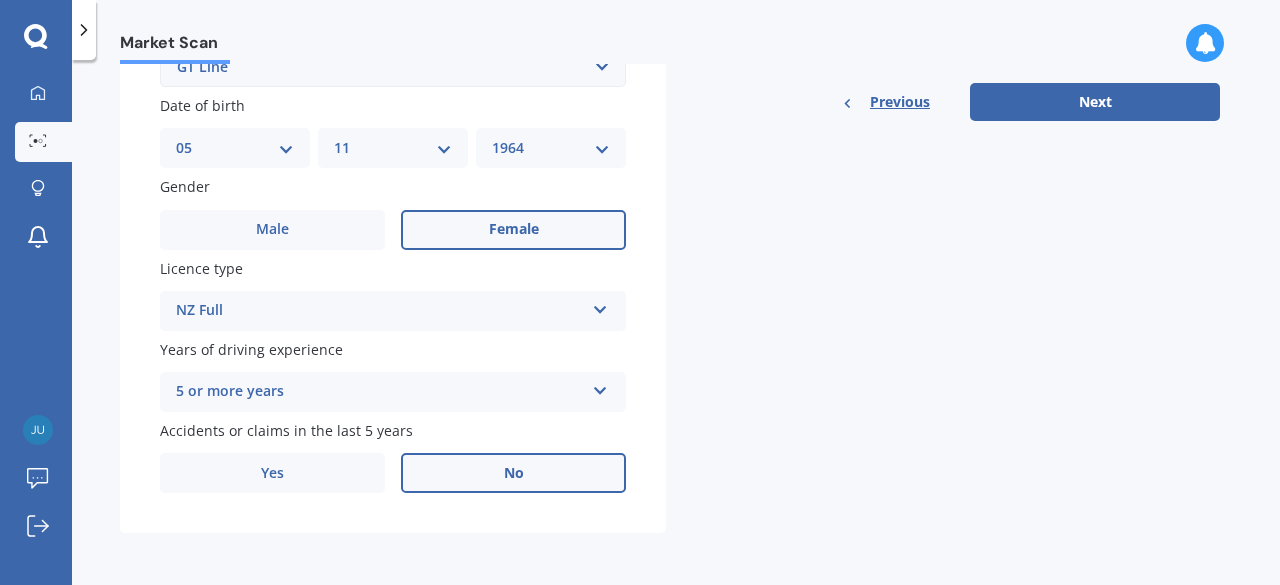 click on "No" at bounding box center [513, 473] 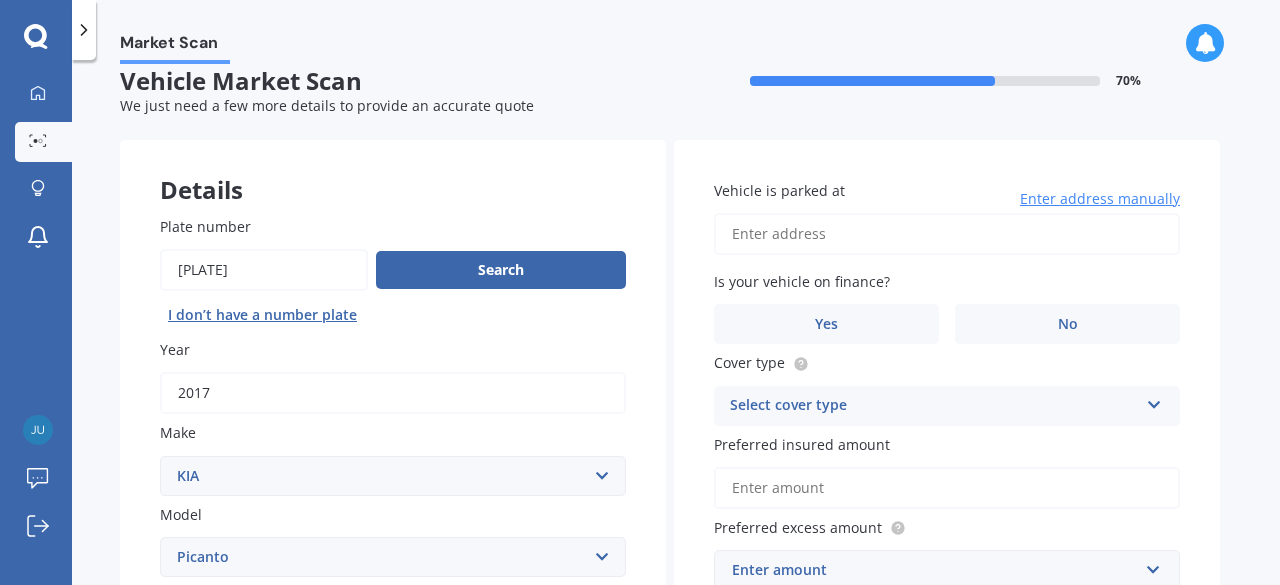 scroll, scrollTop: 0, scrollLeft: 0, axis: both 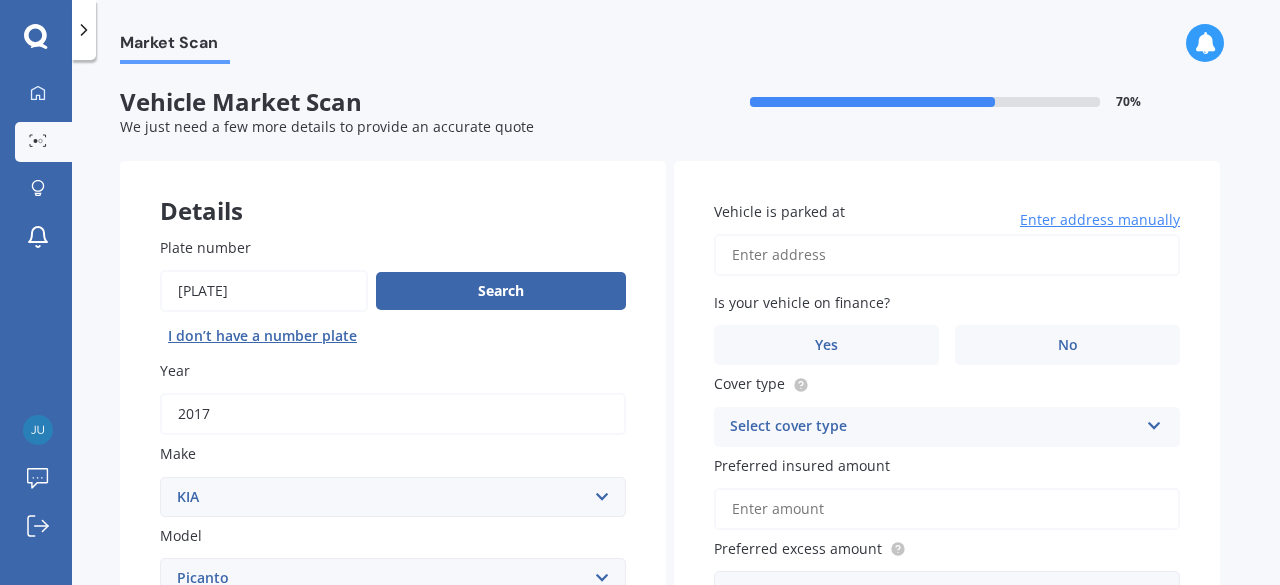 click on "Vehicle is parked at" at bounding box center [947, 255] 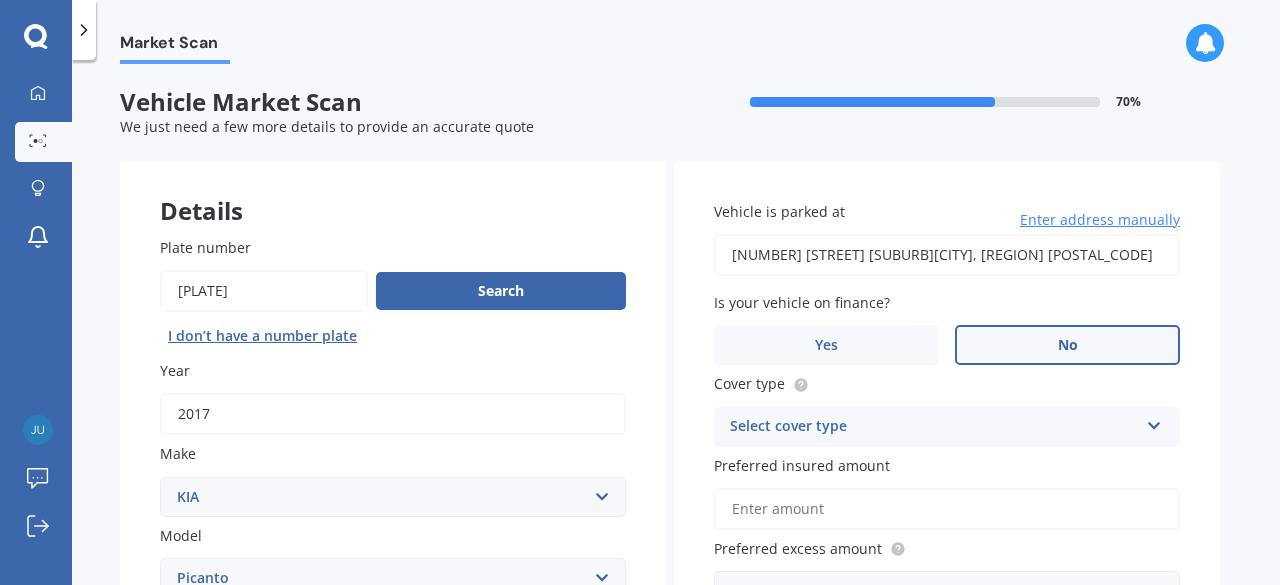 click on "No" at bounding box center [1067, 345] 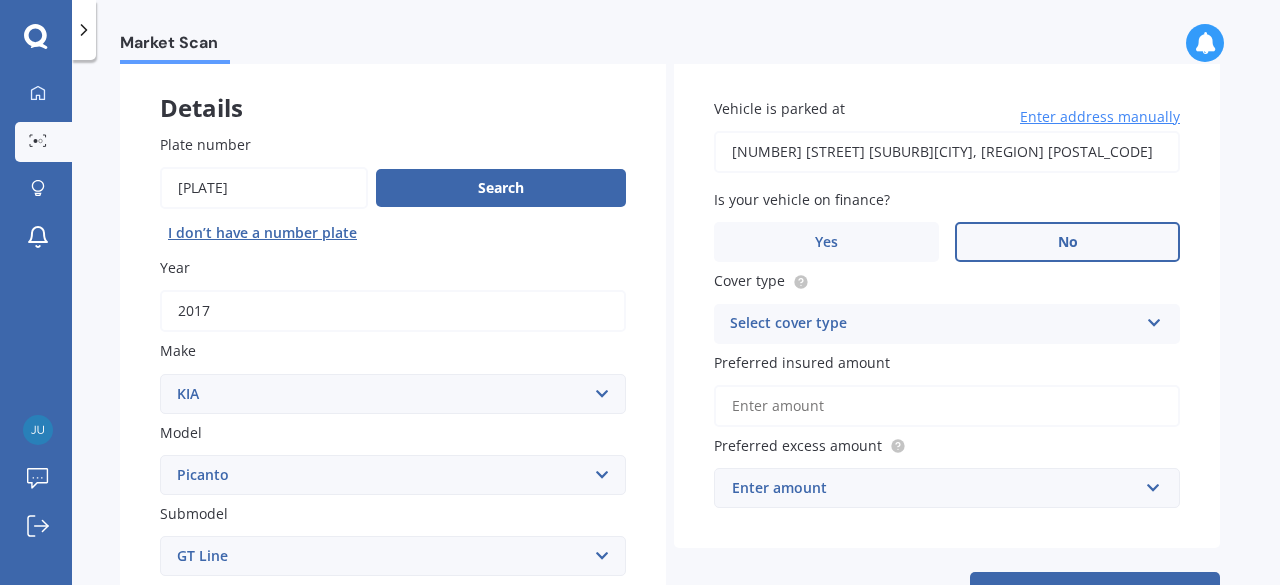 scroll, scrollTop: 133, scrollLeft: 0, axis: vertical 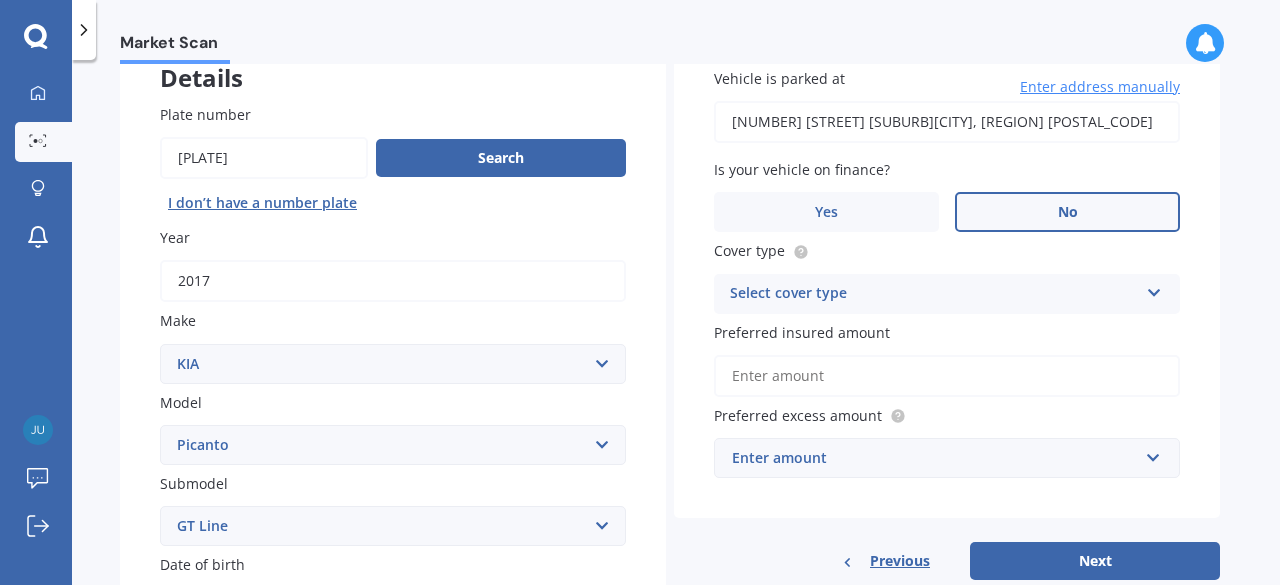 click at bounding box center (1154, 289) 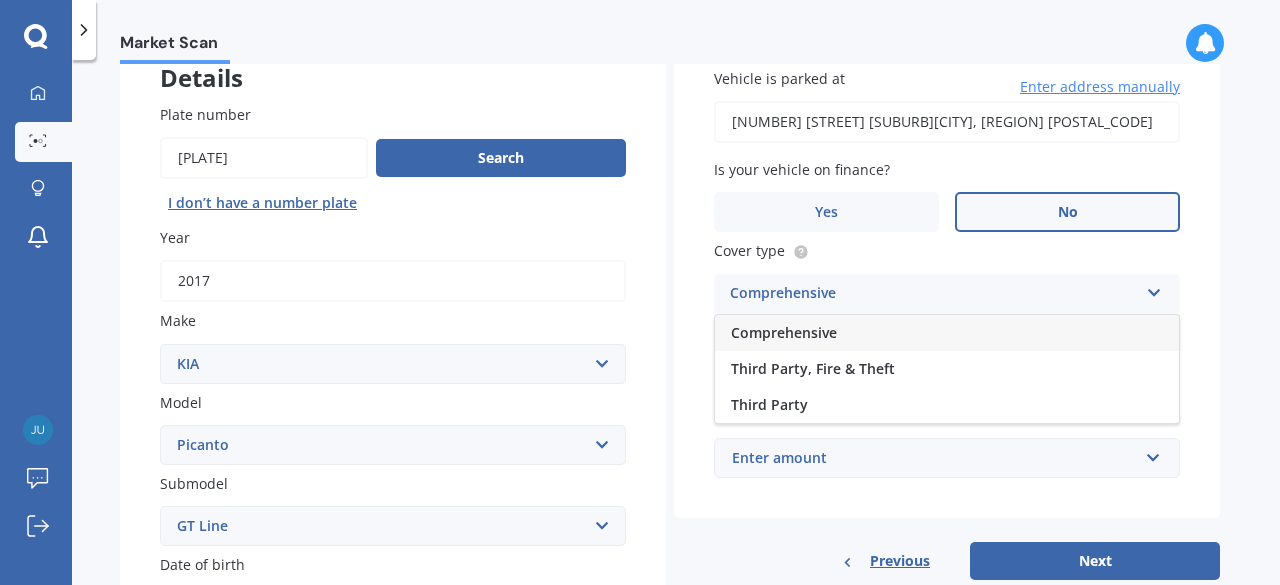 click on "Comprehensive" at bounding box center (947, 333) 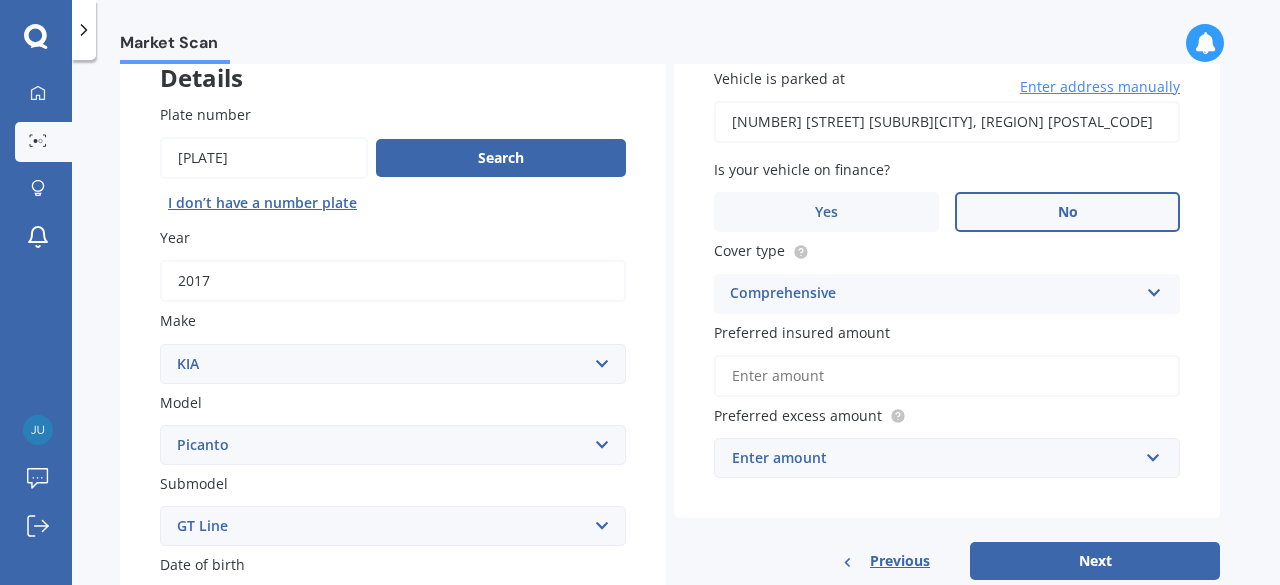 click on "Preferred insured amount" at bounding box center [947, 376] 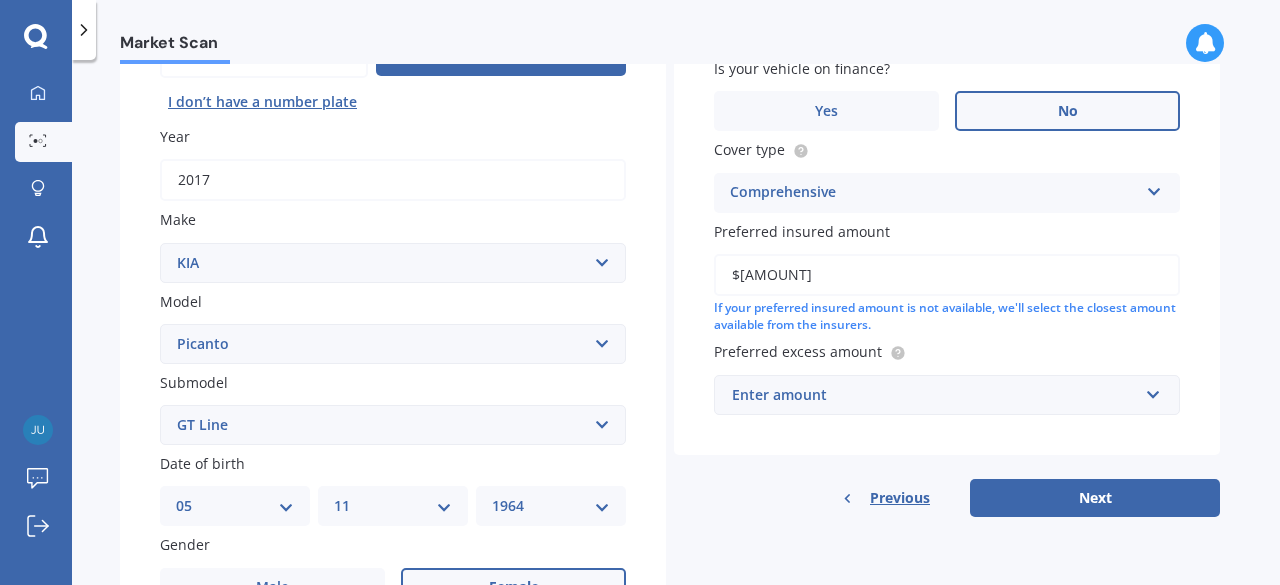 scroll, scrollTop: 266, scrollLeft: 0, axis: vertical 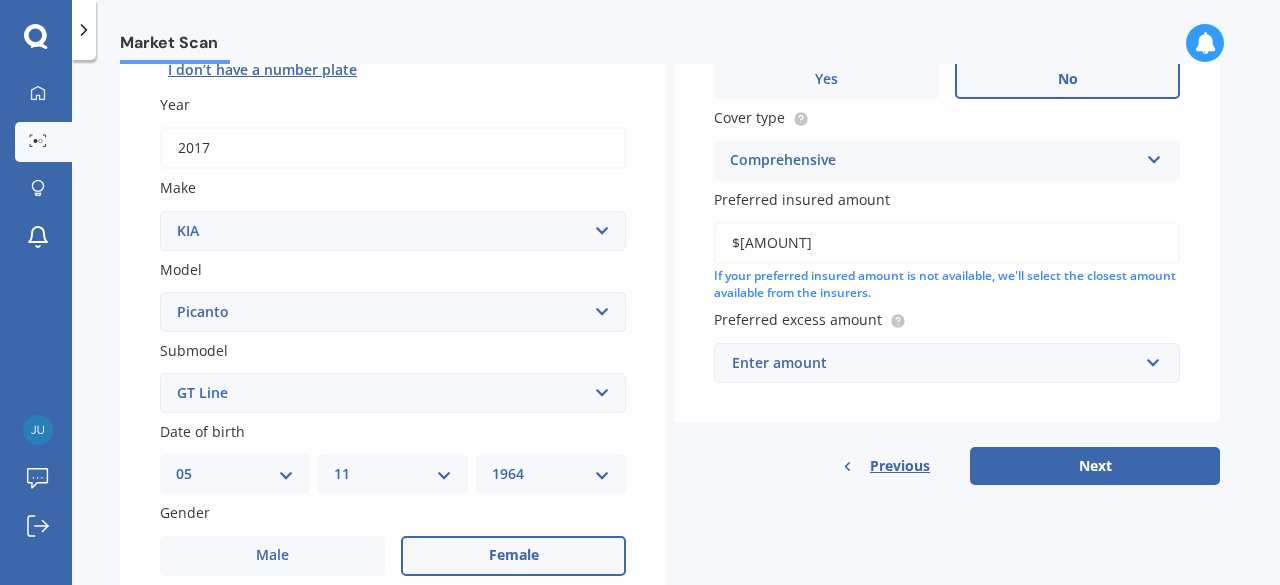 type on "$11,150" 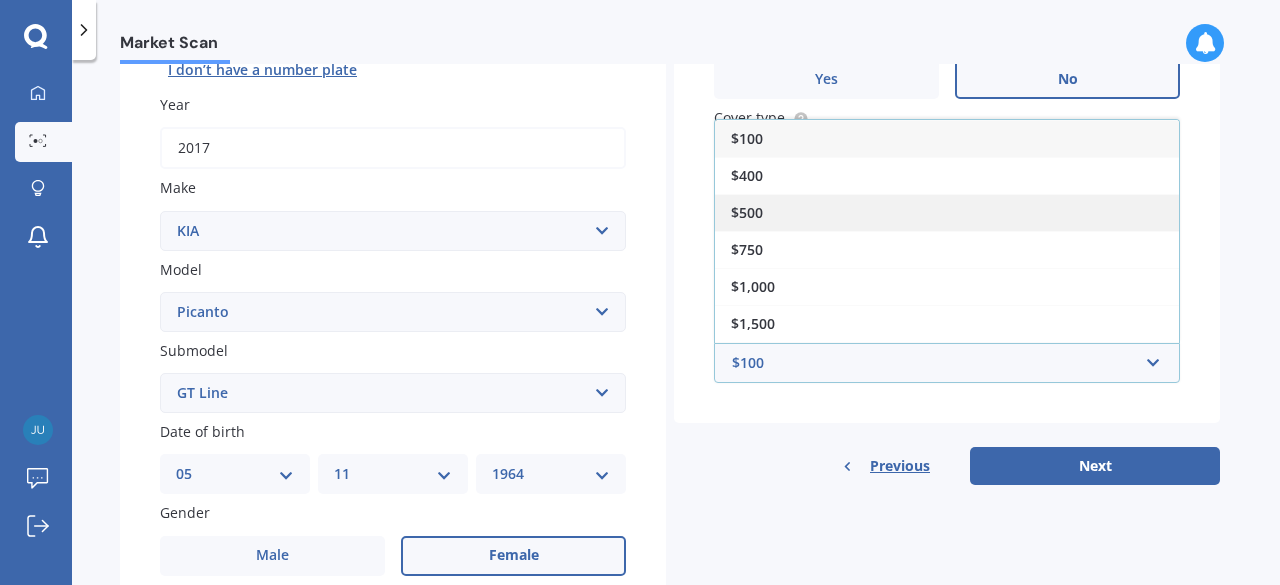 click on "$500" at bounding box center (947, 212) 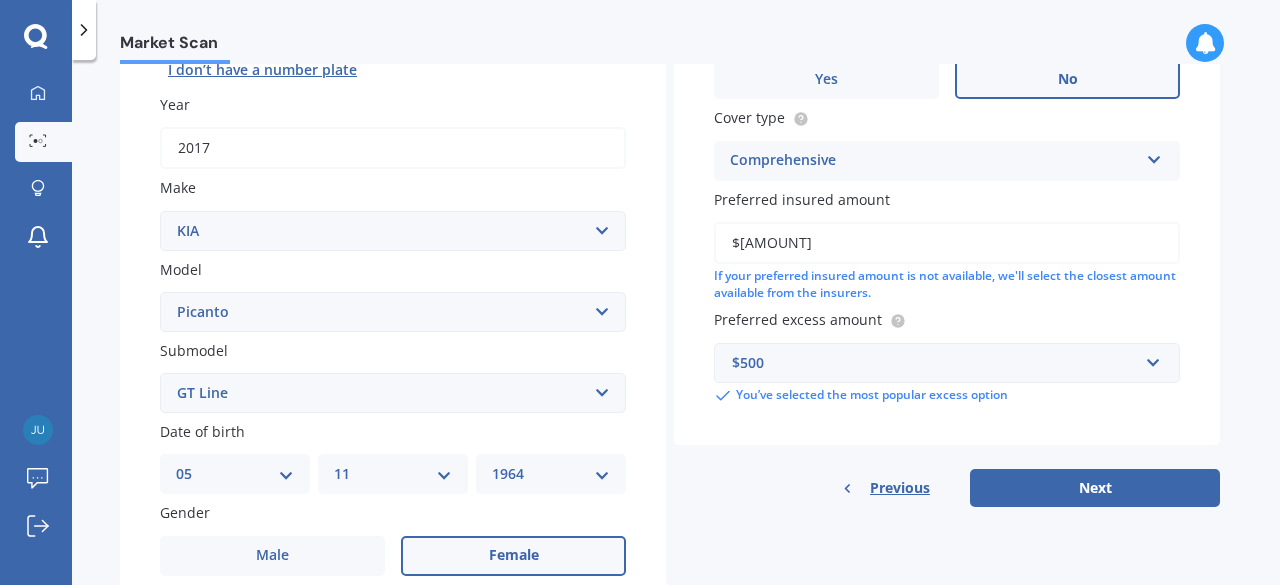 scroll, scrollTop: 400, scrollLeft: 0, axis: vertical 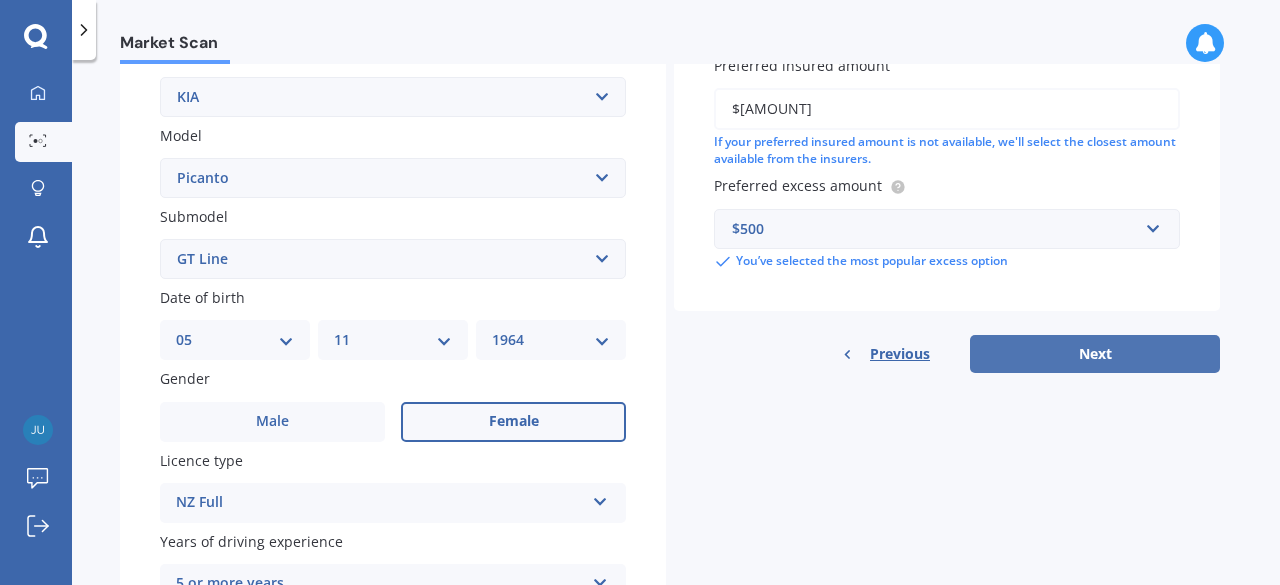click on "Next" at bounding box center (1095, 354) 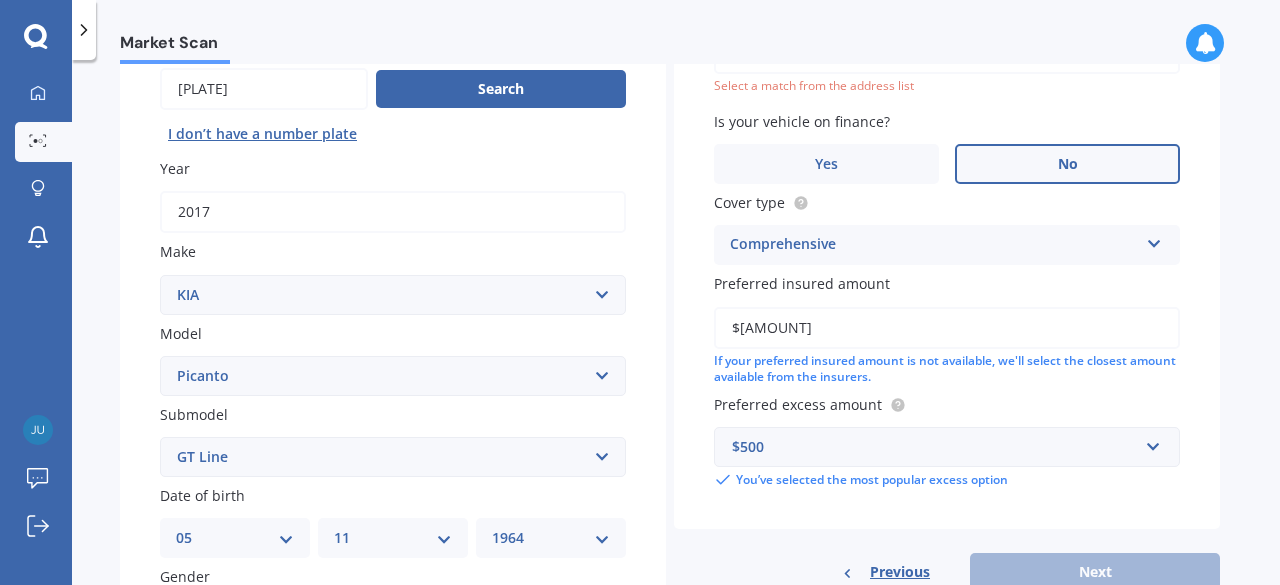 scroll, scrollTop: 136, scrollLeft: 0, axis: vertical 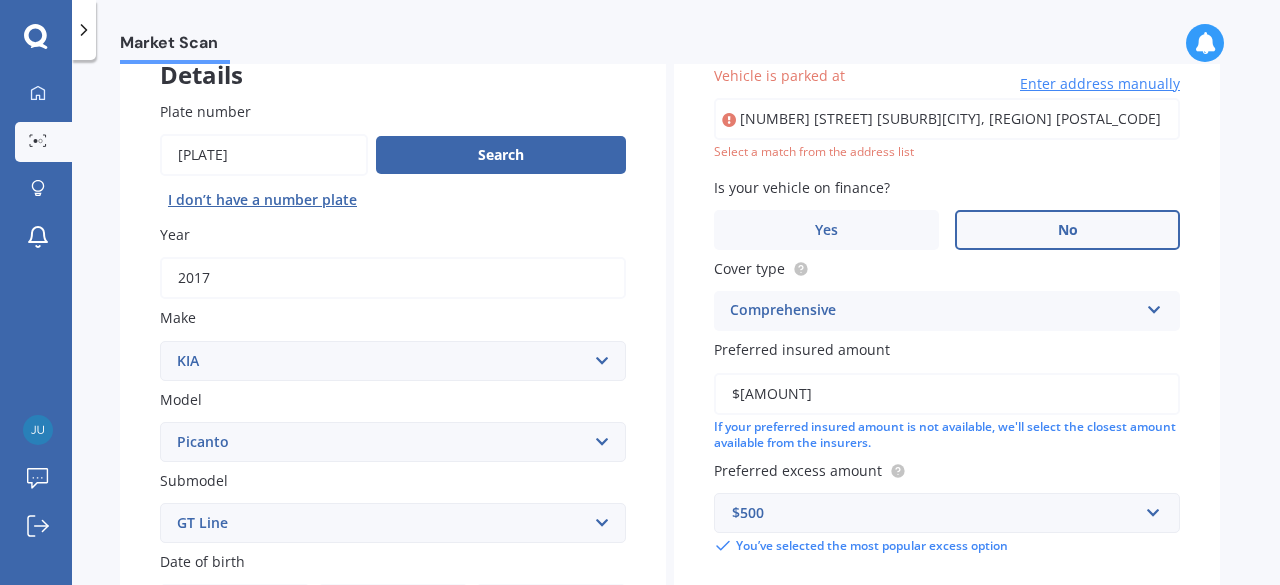 click on "63 McLintock Street JohnsonvilleWellington, Region 6037" at bounding box center (947, 119) 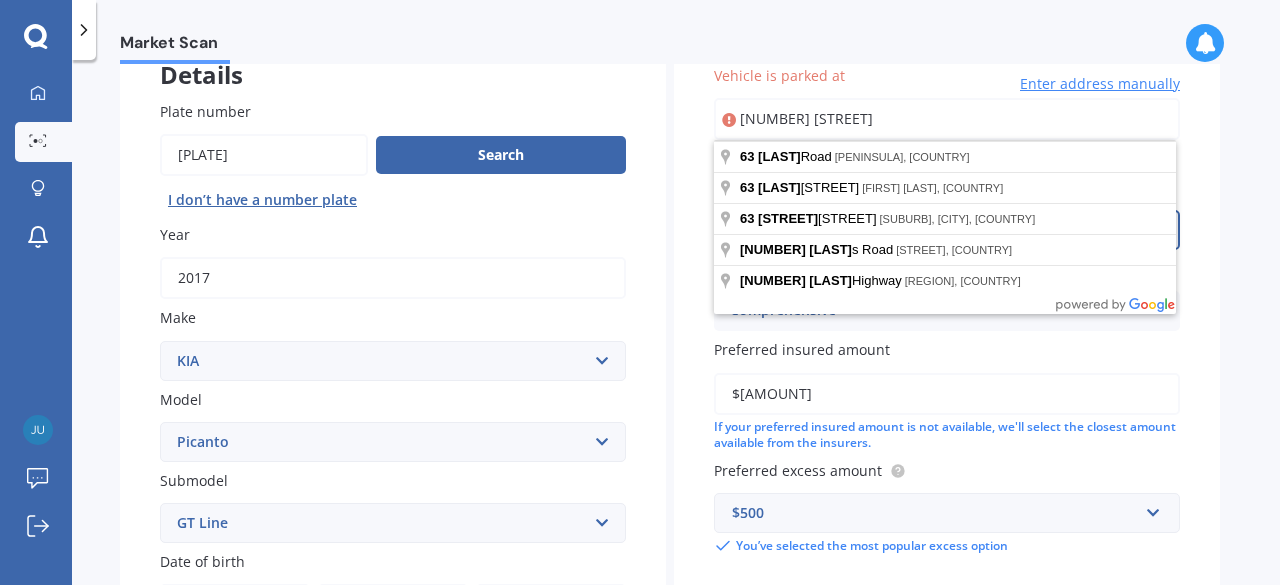 click on "Vehicle is parked at 63 McLinto Enter address manually Select a match from the address list Is your vehicle on finance? Yes No Cover type Comprehensive Comprehensive Third Party, Fire & Theft Third Party Preferred insured amount $11,150 If your preferred insured amount is not available, we'll select the closest amount available from the insurers. Preferred excess amount $500 $100 $400 $500 $750 $1,000 $1,500 $2,000 You’ve selected the most popular excess option" at bounding box center (947, 310) 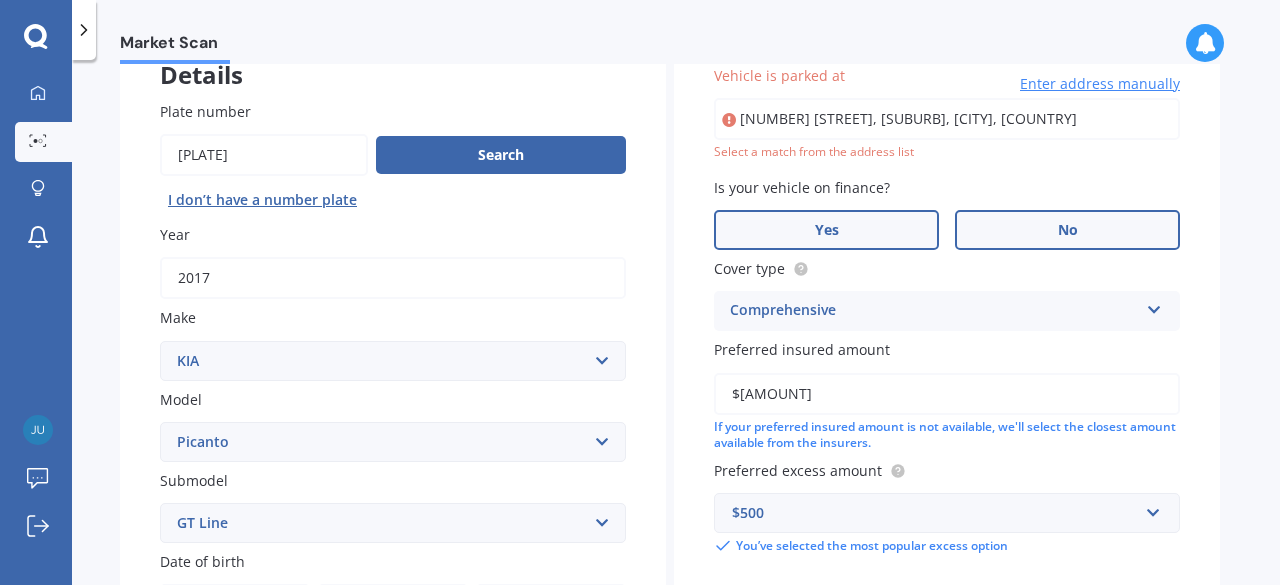 type on "63 McLintock Street, Johnsonville, Wellington 6037" 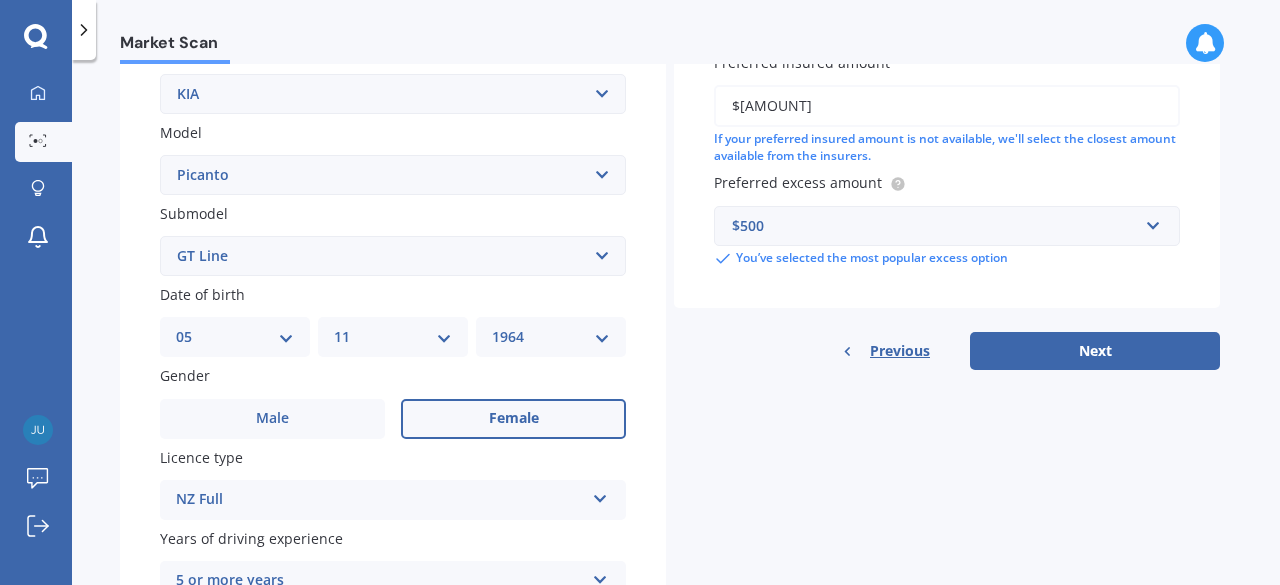 scroll, scrollTop: 595, scrollLeft: 0, axis: vertical 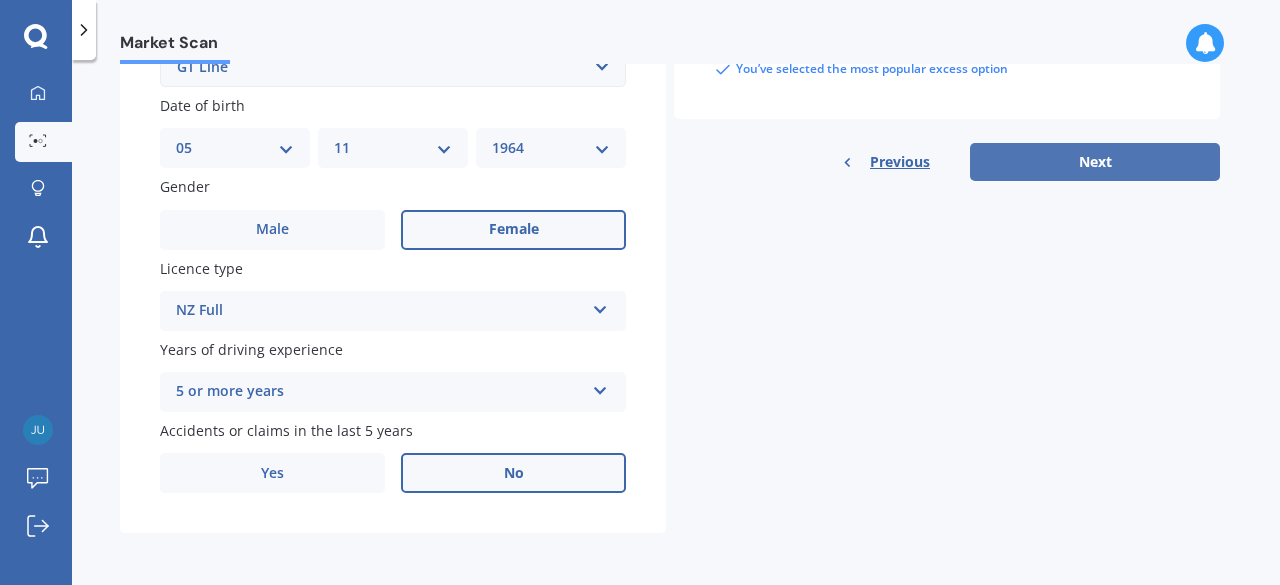 click on "Next" at bounding box center [1095, 162] 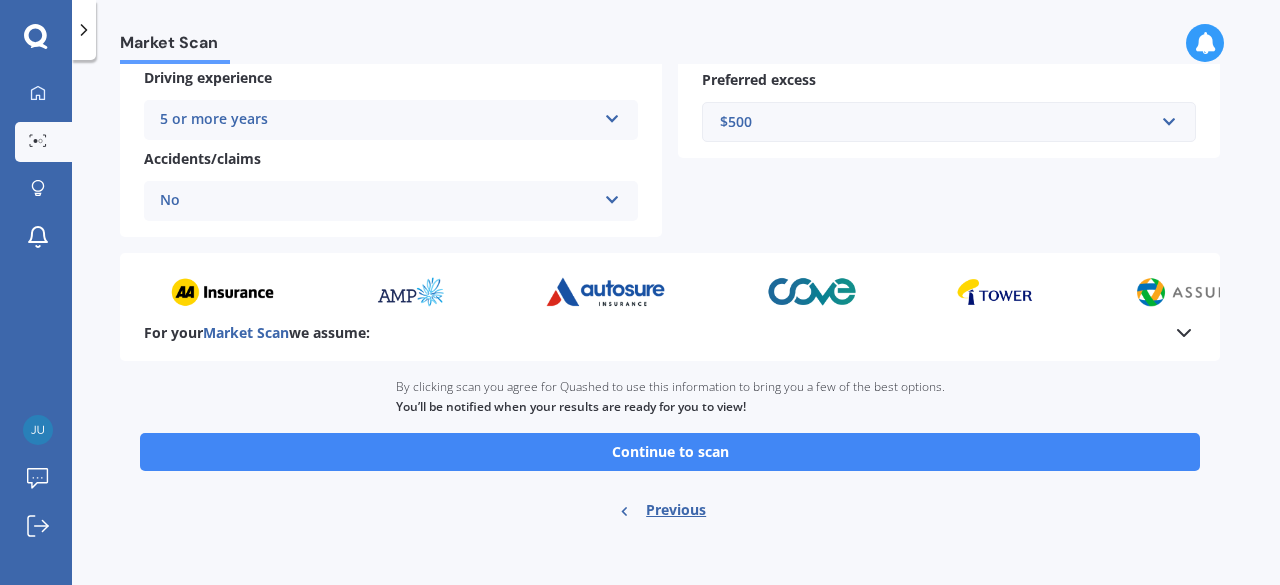 scroll, scrollTop: 446, scrollLeft: 0, axis: vertical 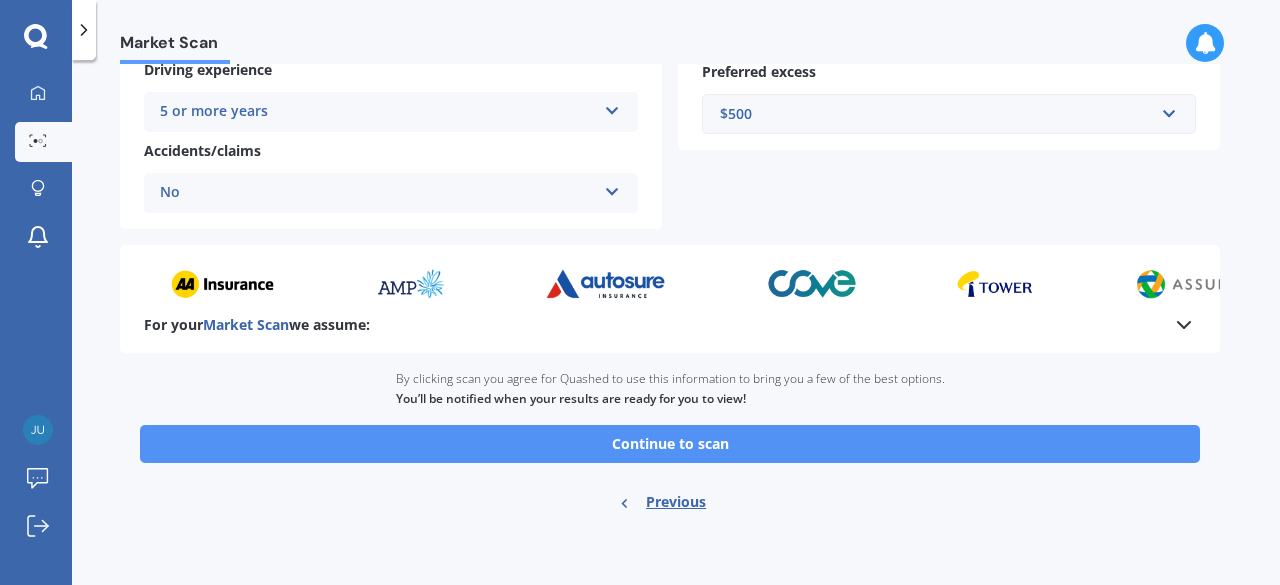 click on "Continue to scan" at bounding box center [670, 444] 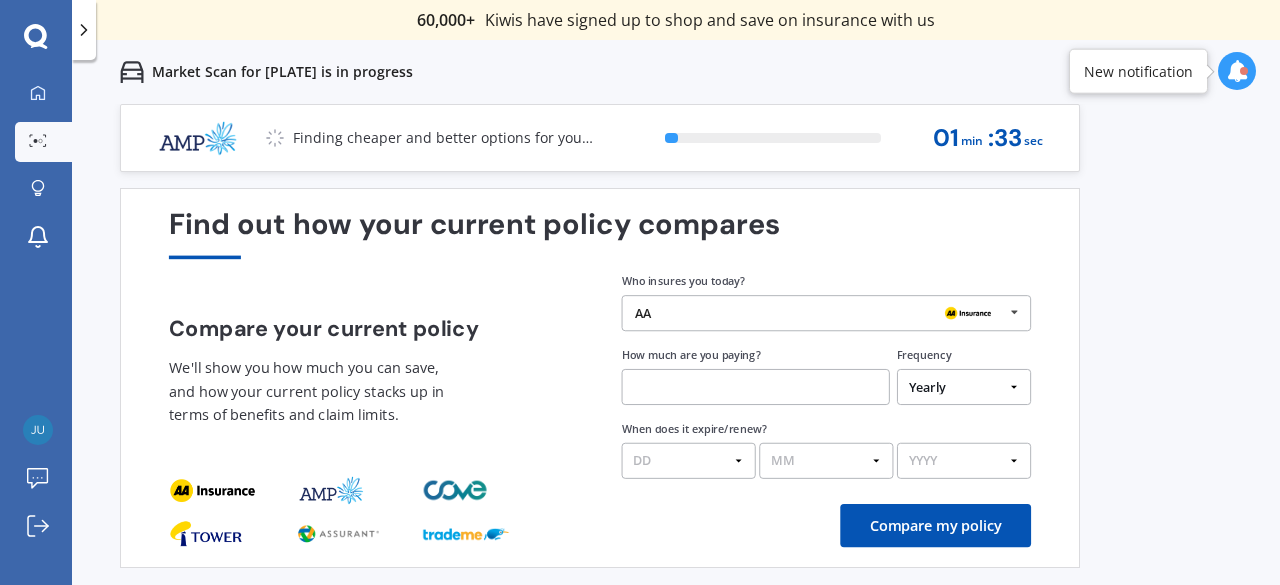 scroll, scrollTop: 0, scrollLeft: 0, axis: both 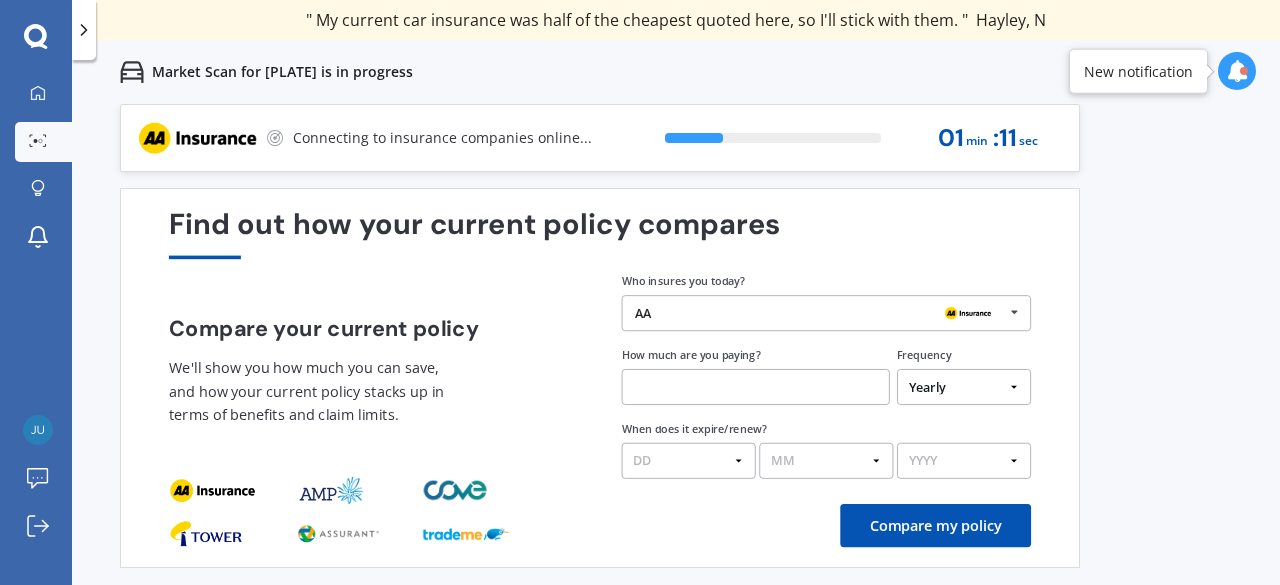 click at bounding box center (756, 387) 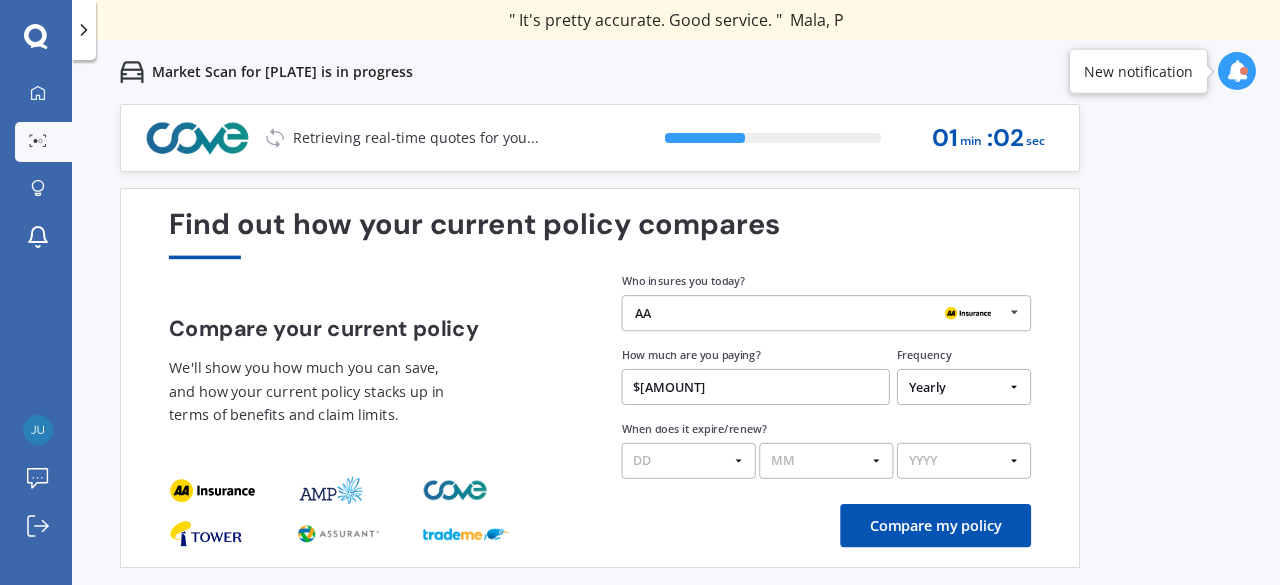 type on "$750.64" 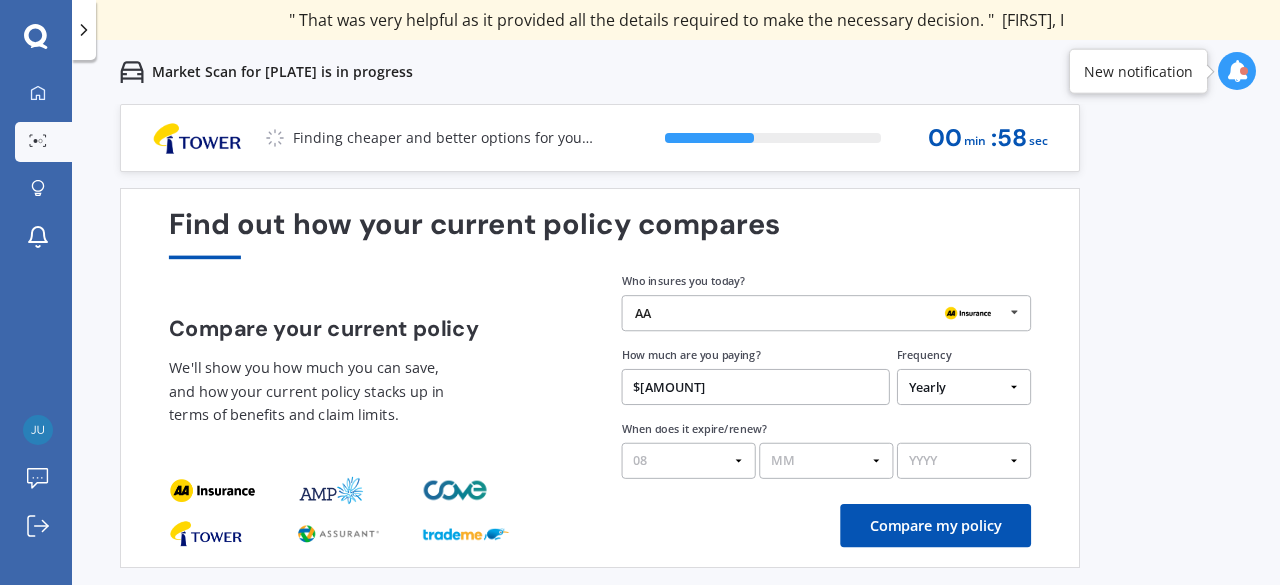 click on "DD 01 02 03 04 05 06 07 08 09 10 11 12 13 14 15 16 17 18 19 20 21 22 23 24 25 26 27 28 29 30 31" at bounding box center (689, 461) 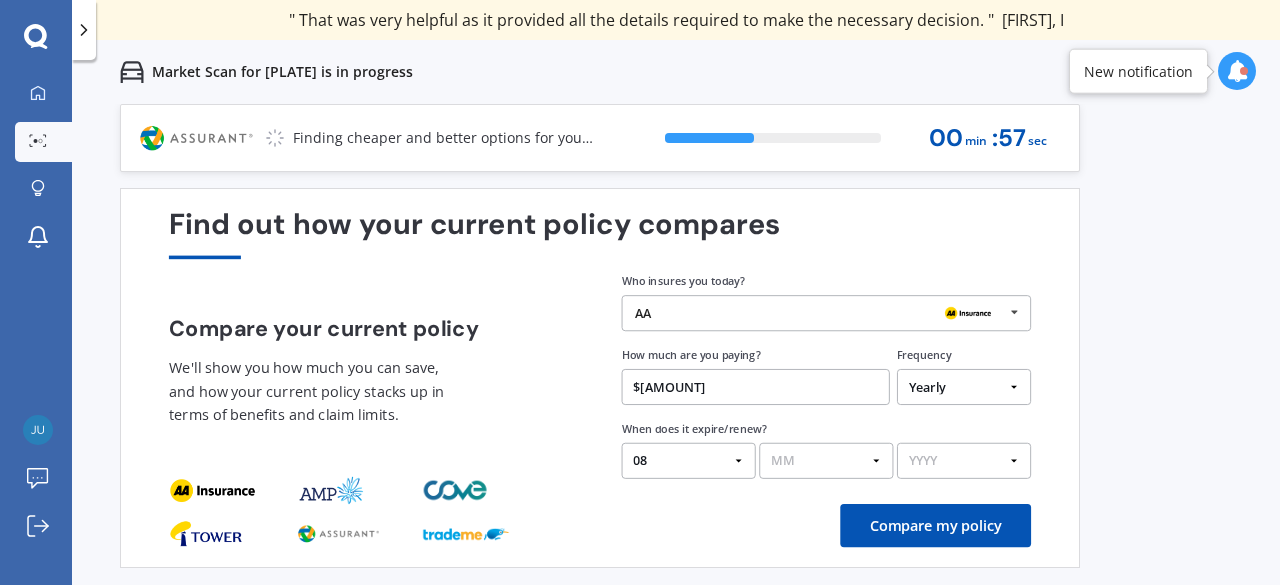 click on "DD 01 02 03 04 05 06 07 08 09 10 11 12 13 14 15 16 17 18 19 20 21 22 23 24 25 26 27 28 29 30 31" at bounding box center (689, 461) 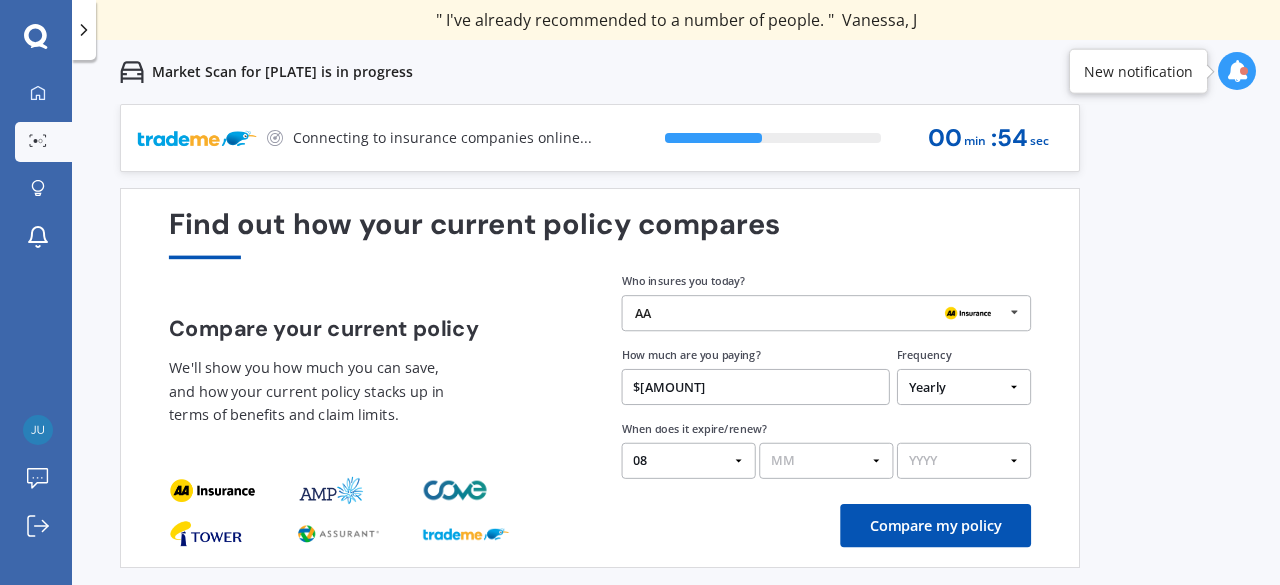 select on "10" 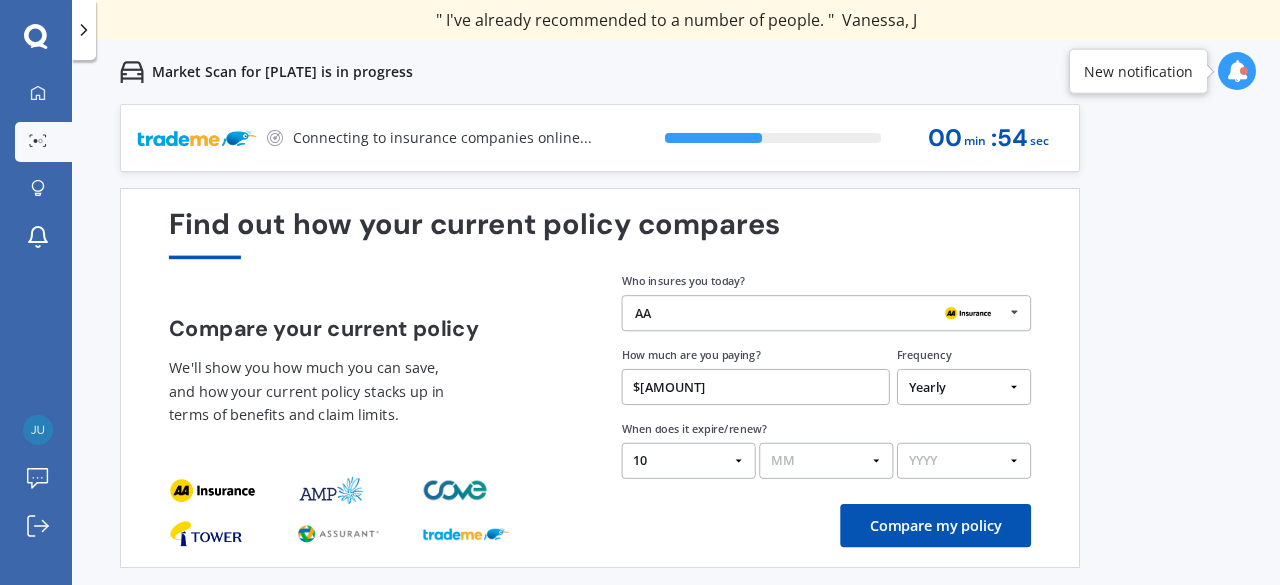 click on "DD 01 02 03 04 05 06 07 08 09 10 11 12 13 14 15 16 17 18 19 20 21 22 23 24 25 26 27 28 29 30 31" at bounding box center [689, 461] 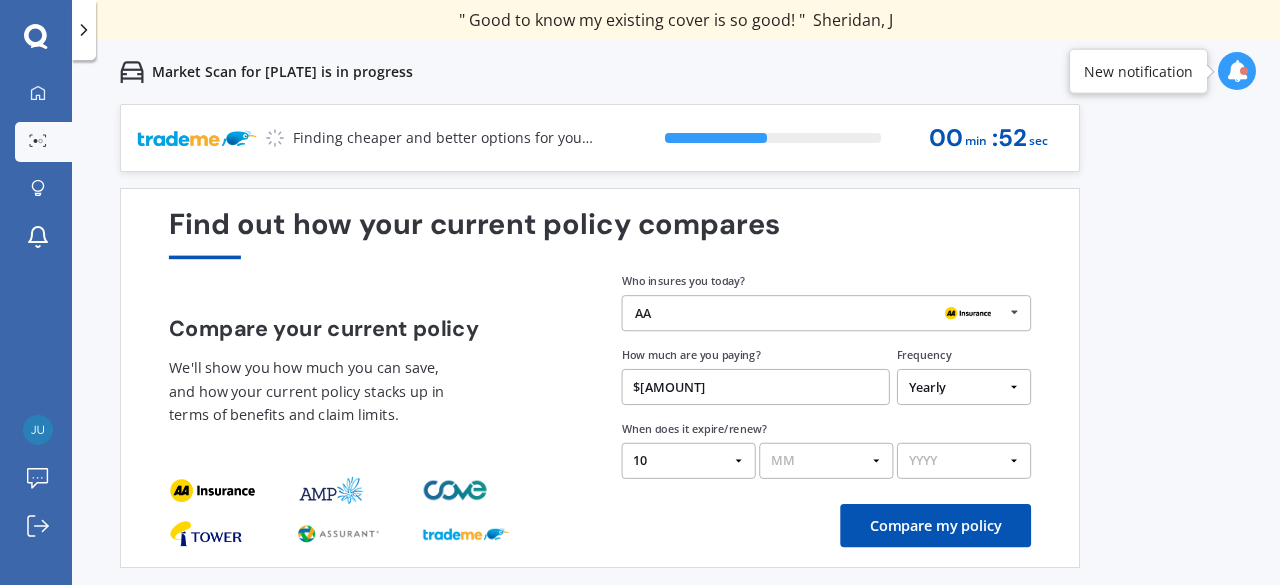 click on "MM 01 02 03 04 05 06 07 08 09 10 11 12" at bounding box center [826, 461] 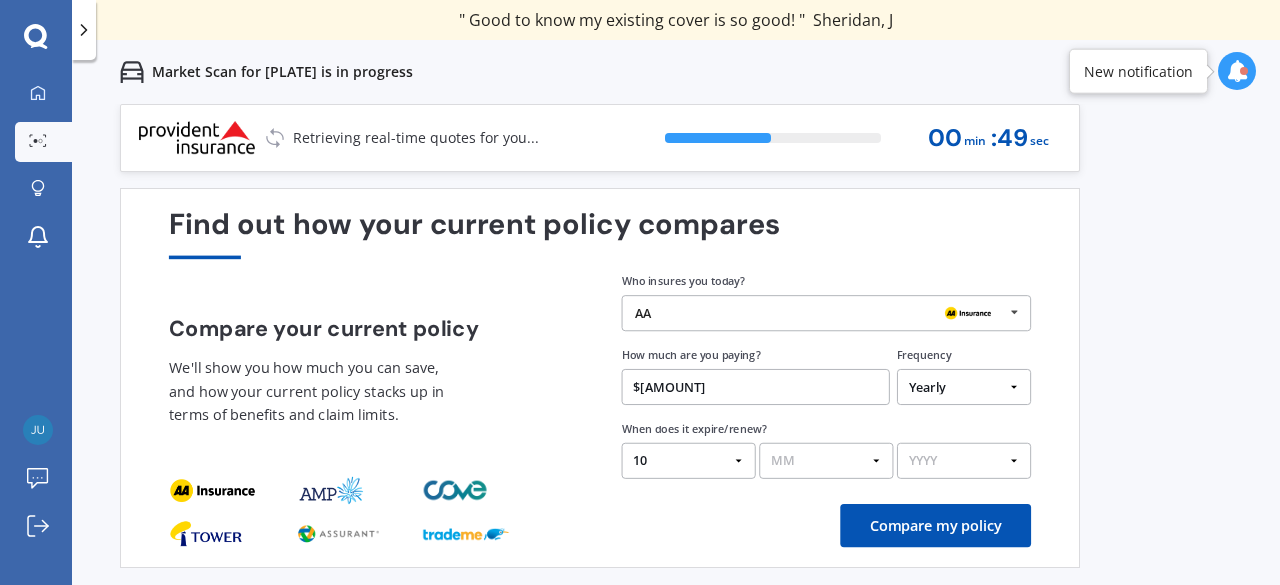 select on "08" 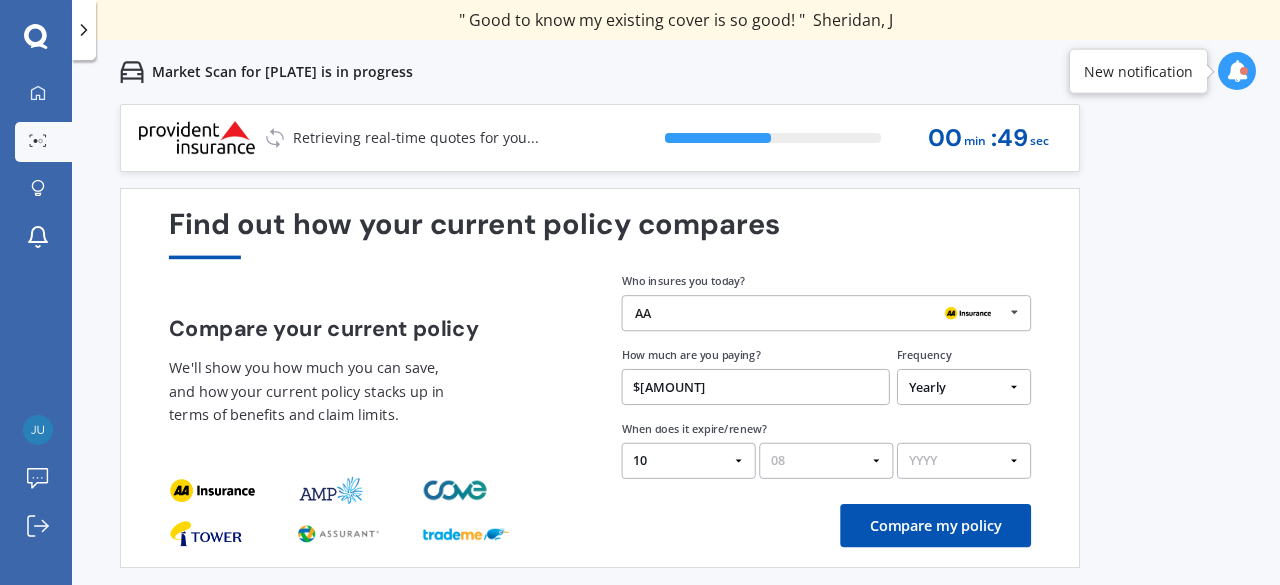 click on "MM 01 02 03 04 05 06 07 08 09 10 11 12" at bounding box center (826, 461) 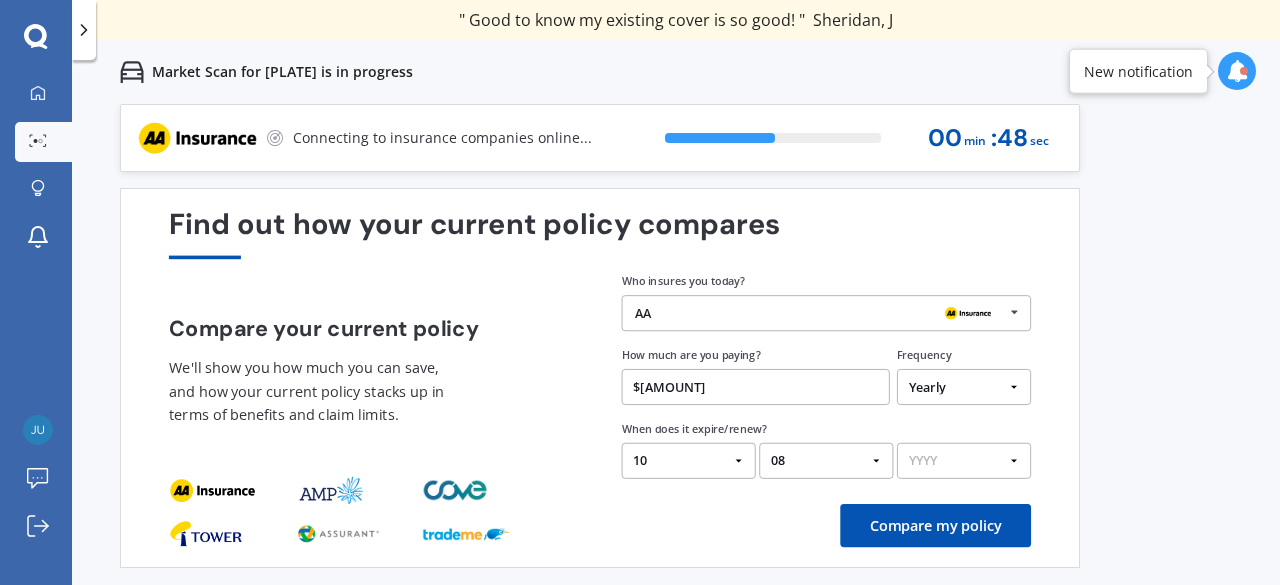 click on "YYYY 2026 2025 2024" at bounding box center (964, 461) 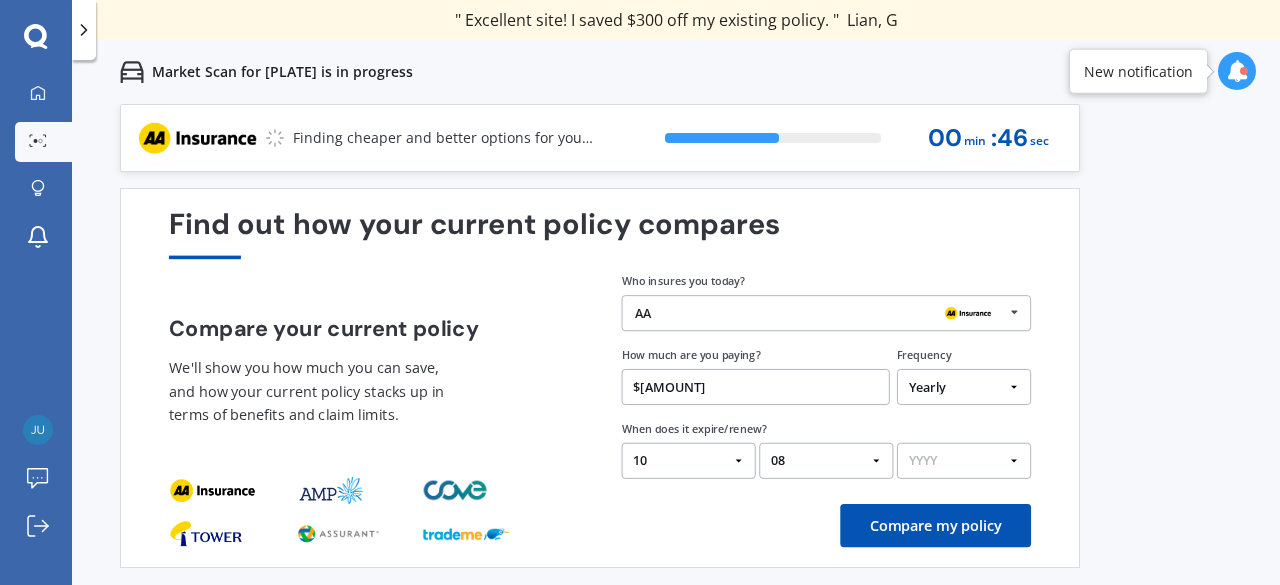 select on "2025" 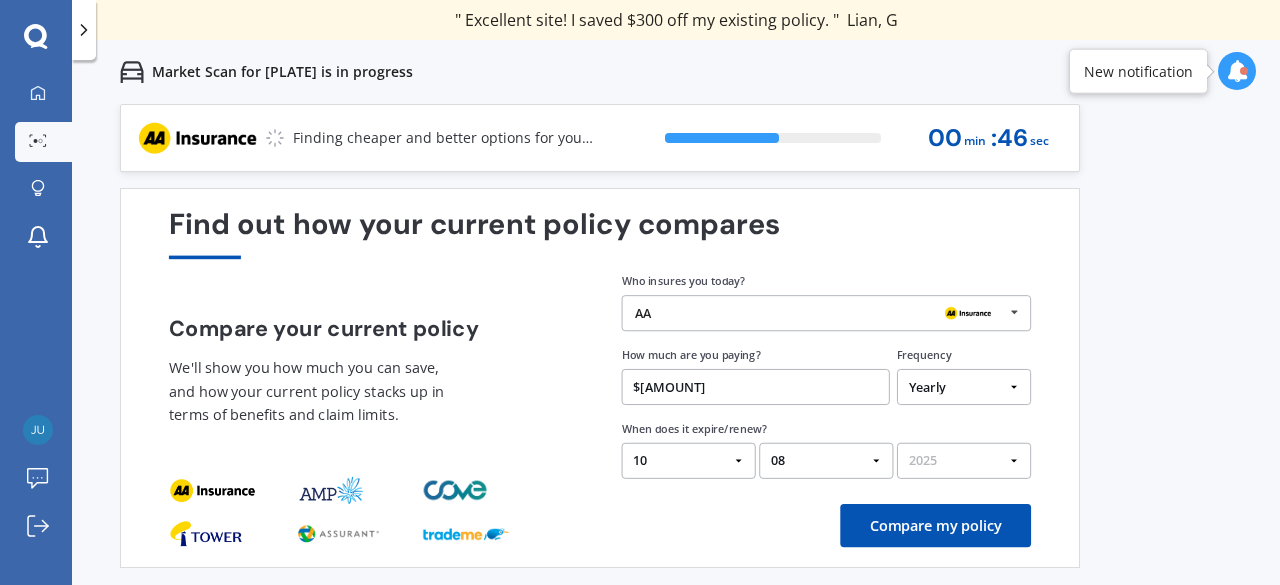 click on "YYYY 2026 2025 2024" at bounding box center (964, 461) 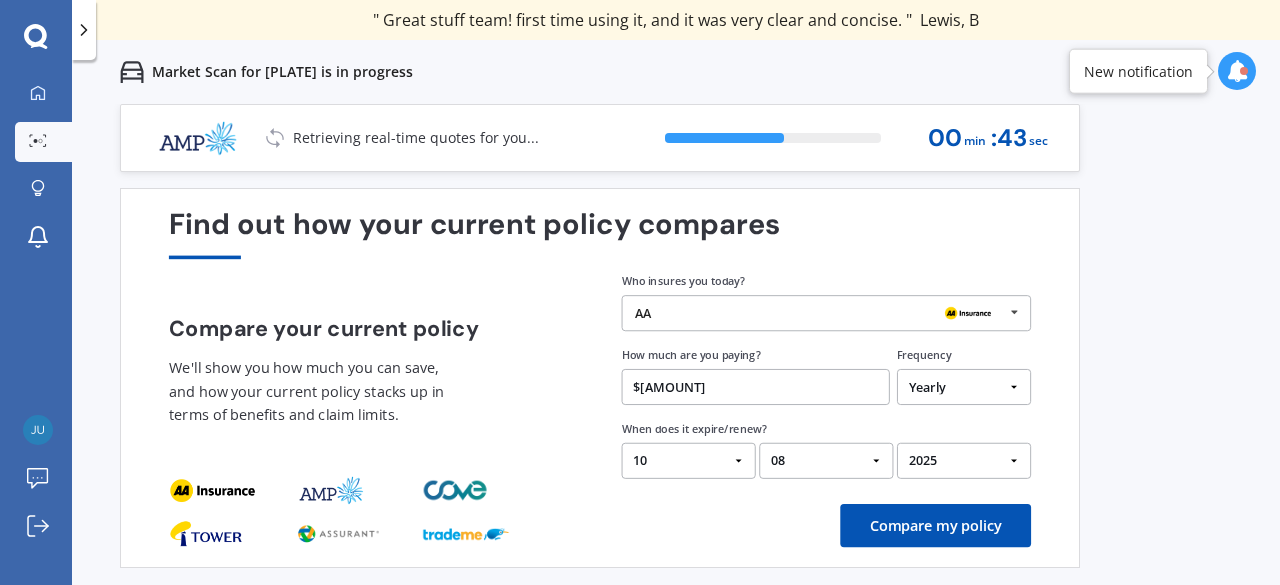 click on "Compare my policy" at bounding box center (935, 525) 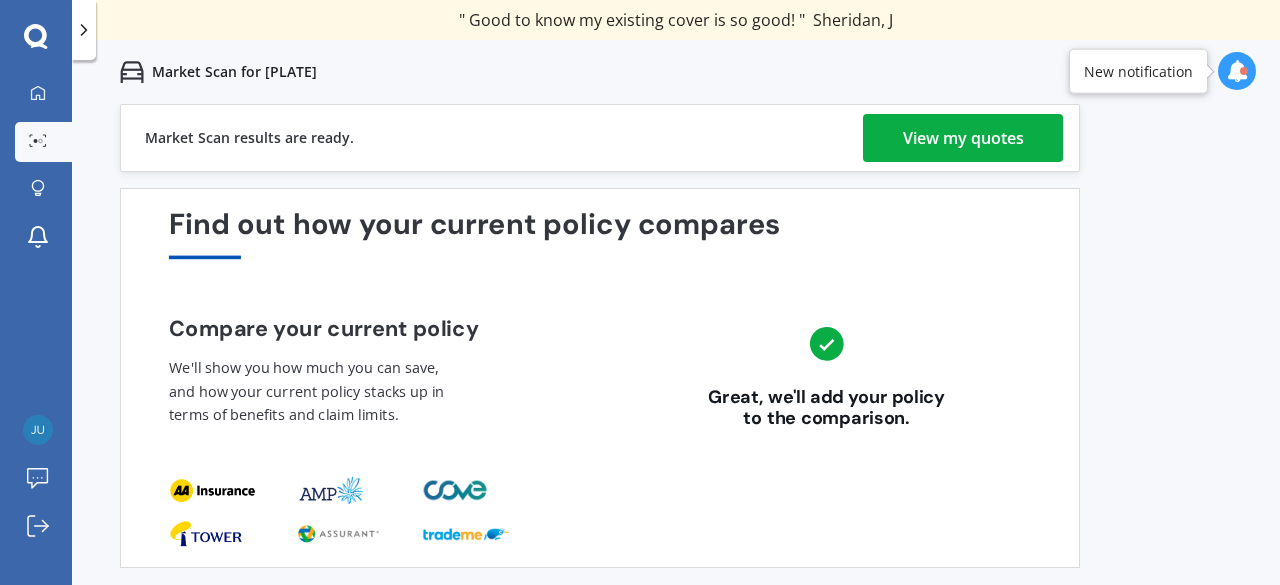 click on "View my quotes" at bounding box center (963, 138) 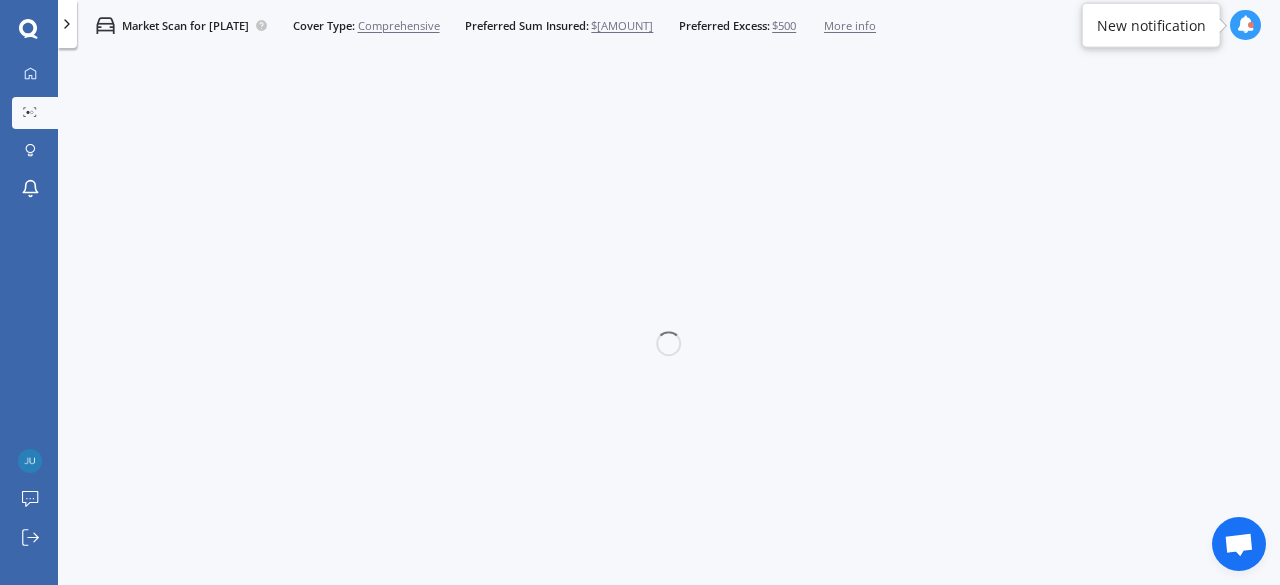 scroll, scrollTop: 0, scrollLeft: 0, axis: both 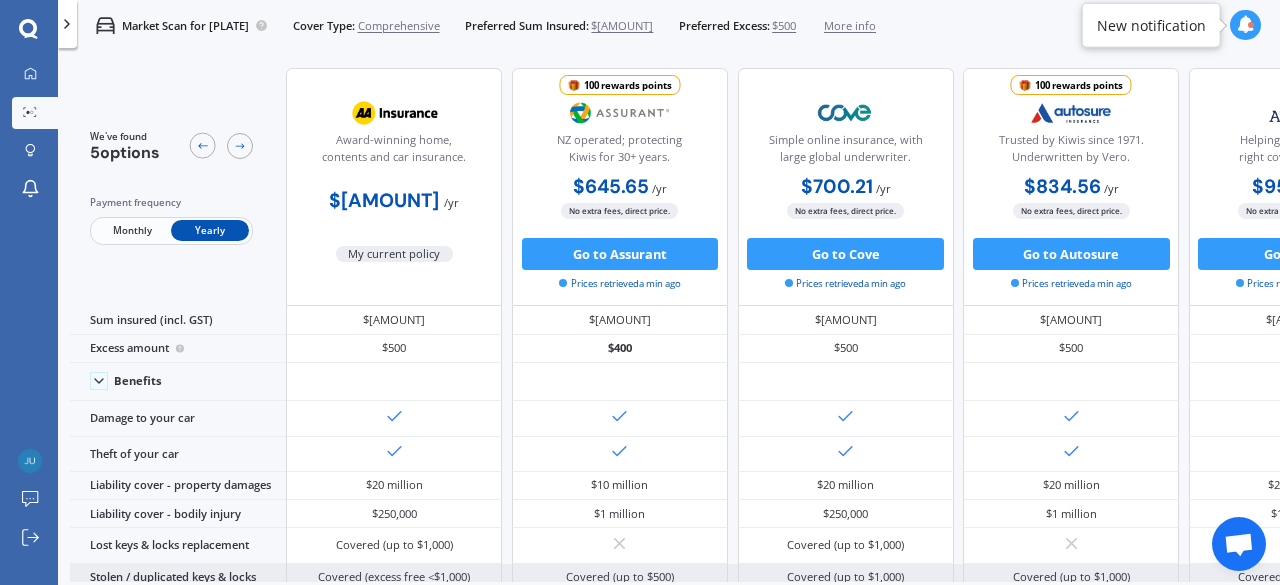 drag, startPoint x: 1114, startPoint y: 581, endPoint x: 1160, endPoint y: 571, distance: 47.07441 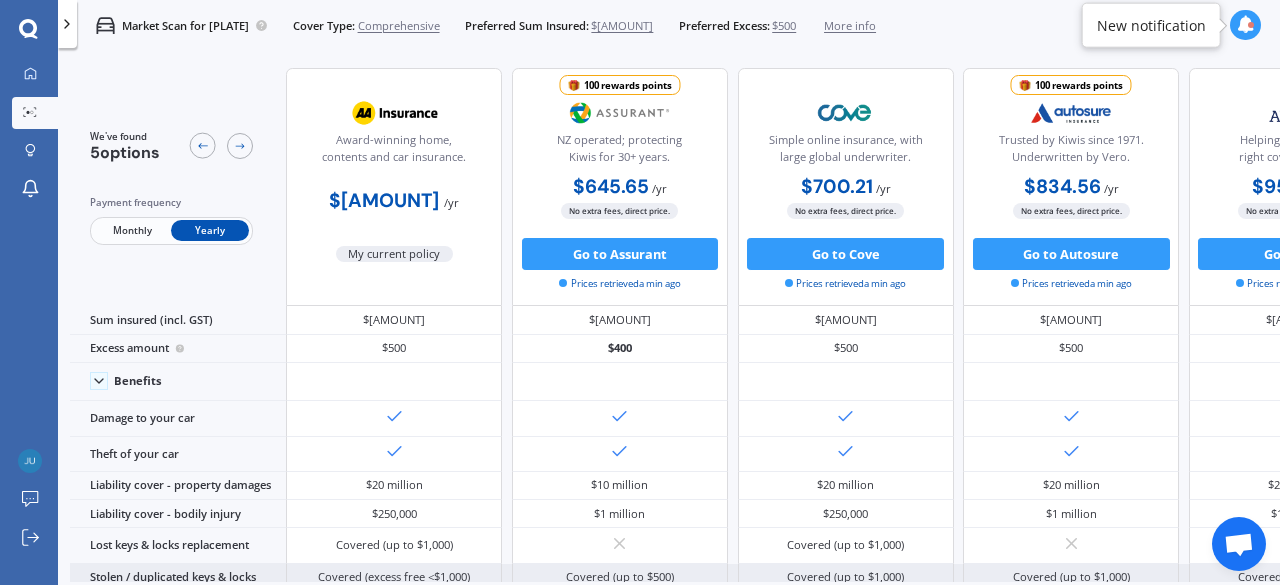 click on "We've found 5  options Payment frequency Monthly Yearly Award-winning home, contents and car insurance. $750.64   /  yr My current policy 100 rewards points NZ operated; protecting Kiwis for 30+ years. $645.65   /  yr $645.65   /  yr $53.80   /  mo No extra fees, direct price. Go to Assurant Prices retrieved  a min ago Simple online insurance, with large global underwriter. $700.21   /  yr $700.21   /  yr $64.73   /  mo No extra fees, direct price. Go to Cove Prices retrieved  a min ago 100 rewards points Trusted by Kiwis since 1971. Underwritten by Vero. $834.56   /  yr $834.56   /  yr $76.41   /  mo No extra fees, direct price. Go to Autosure Prices retrieved  a min ago Helping Kiwis find the right cover since 1966. $957.92   /  yr $957.92   /  yr $87.71   /  mo No extra fees, direct price. Go to AMP Prices retrieved  a min ago Sum insured (incl. GST) $11,150 $11,150 $11,150 $11,150 $11,150 Excess amount $500 $400 $500 $500 $500 Benefits Damage to your car Theft of your car $20 million $10 million $250,000" at bounding box center [675, 318] 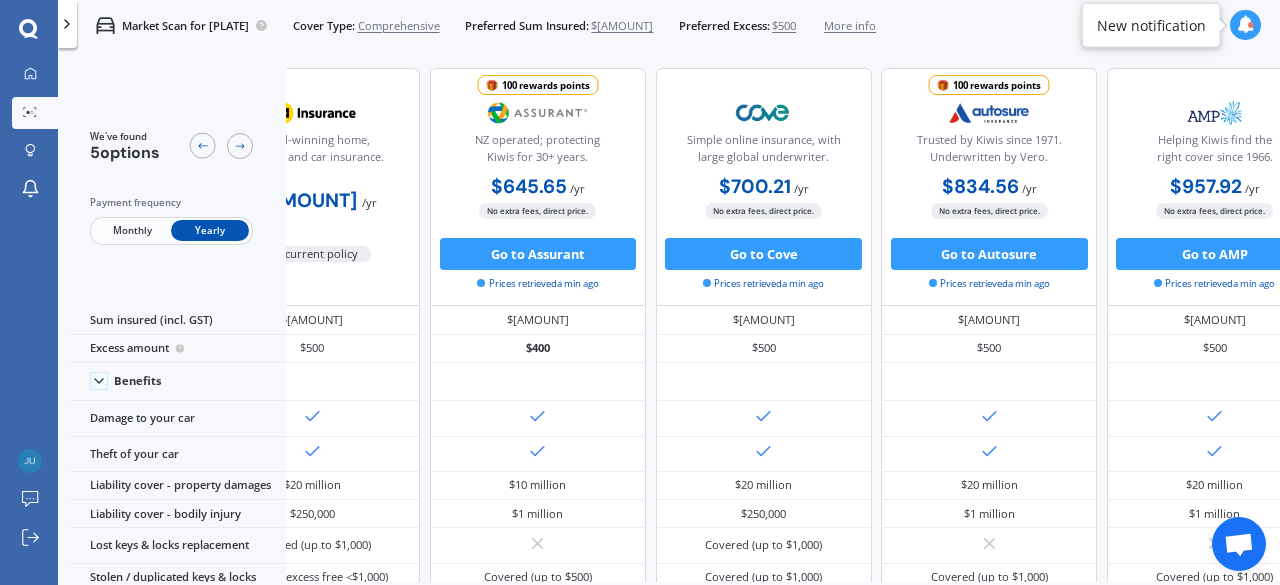 scroll, scrollTop: 0, scrollLeft: 0, axis: both 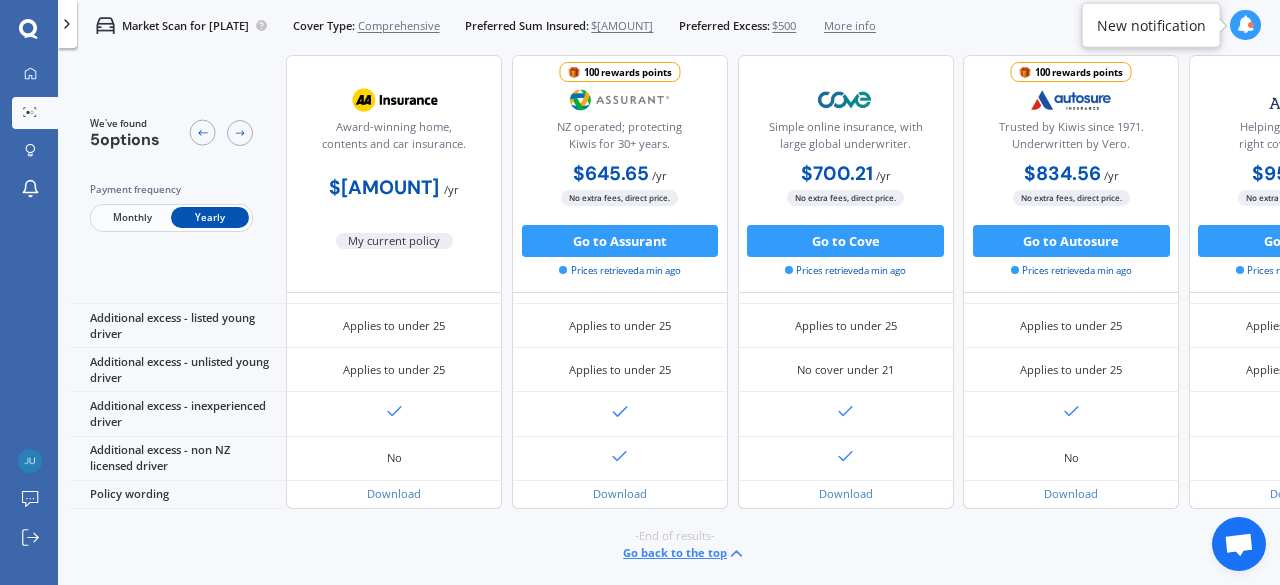 click on "Go back to the top" at bounding box center (684, 553) 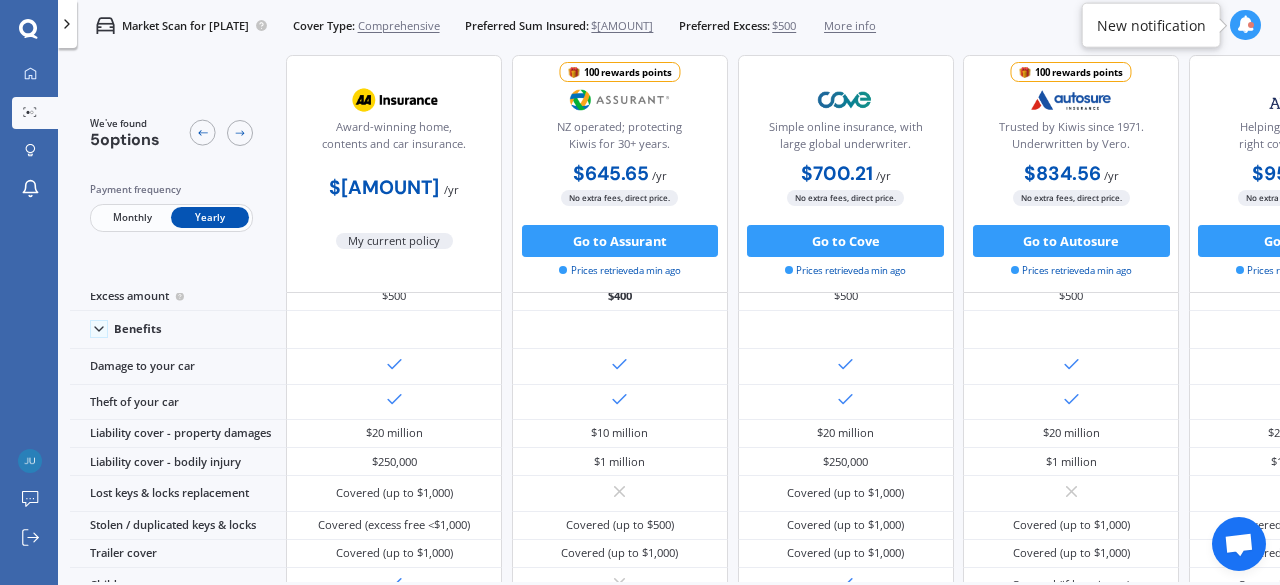 scroll, scrollTop: 0, scrollLeft: 0, axis: both 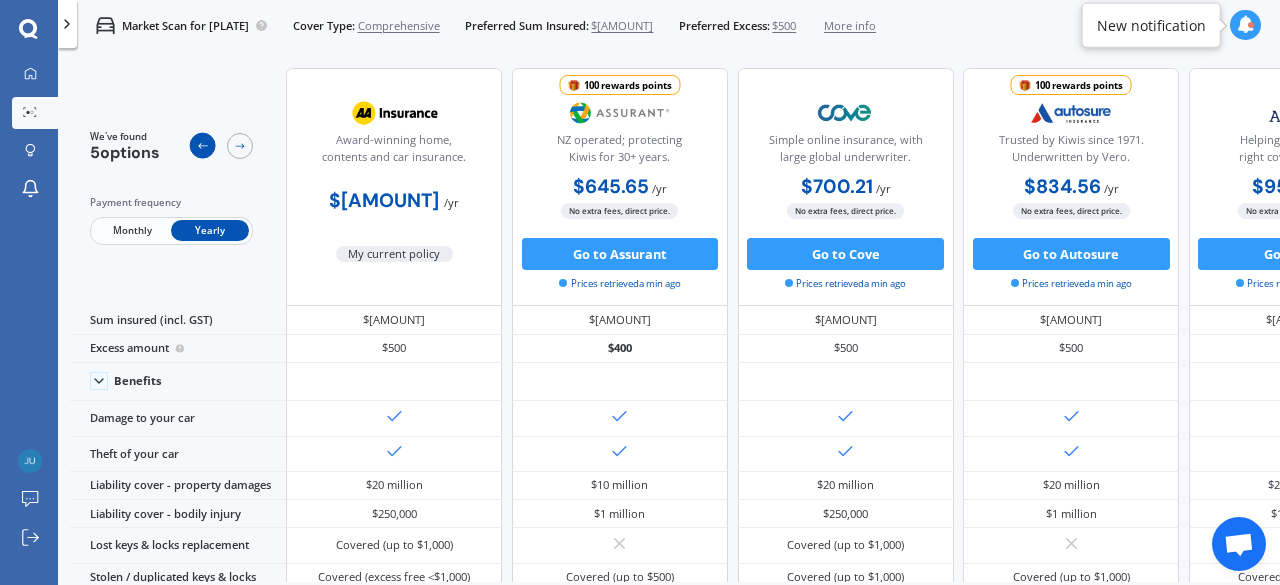 click at bounding box center (203, 146) 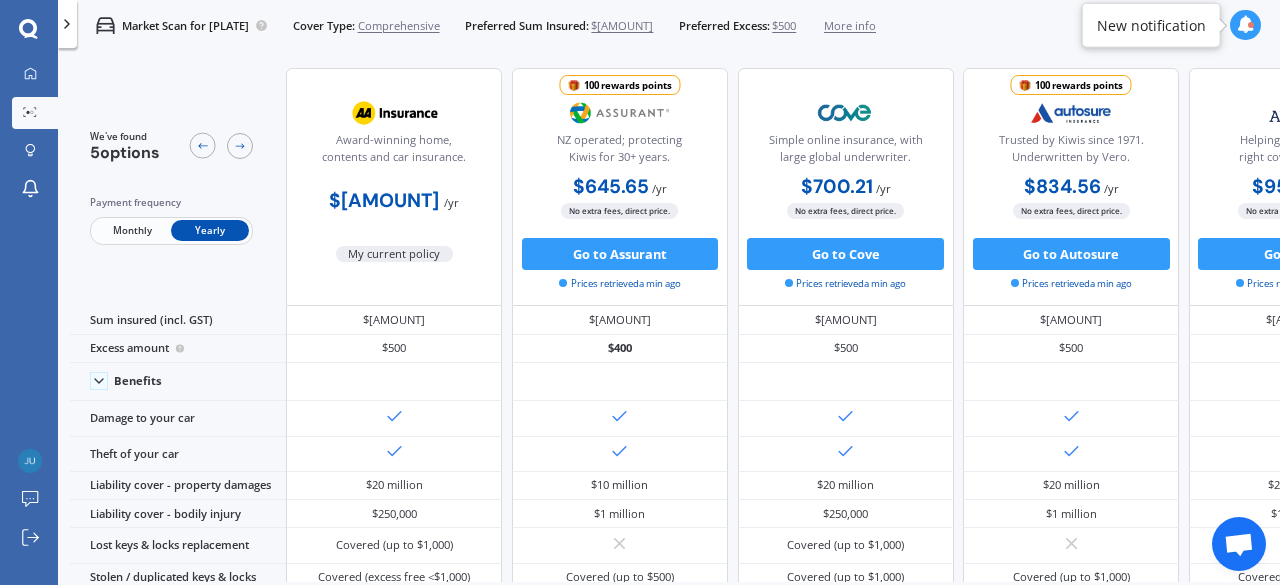 click 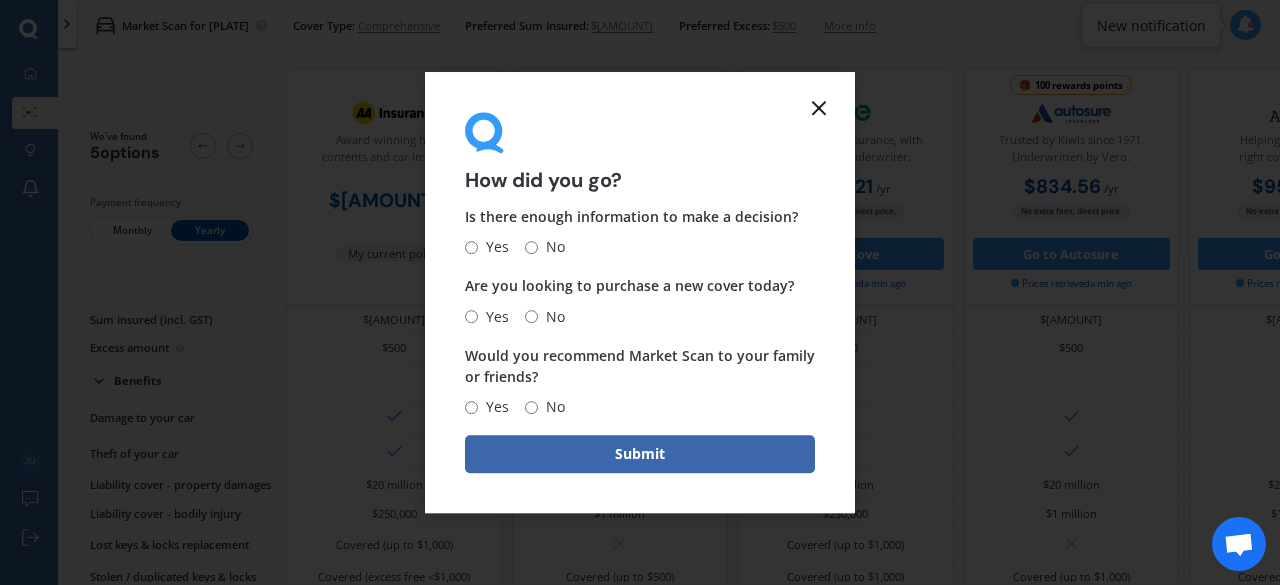 click 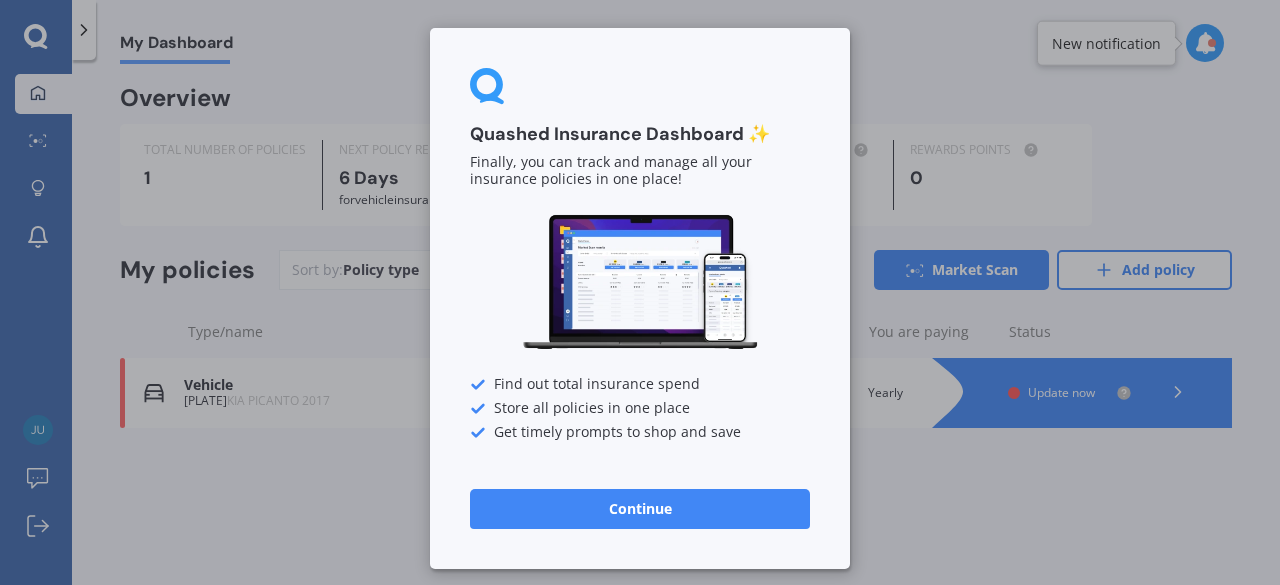 click on "Quashed Insurance Dashboard ✨ Finally, you can track and manage all your insurance policies in one place!  Find out total insurance spend  Store all policies in one place  Get timely prompts to shop and save Continue" at bounding box center [640, 292] 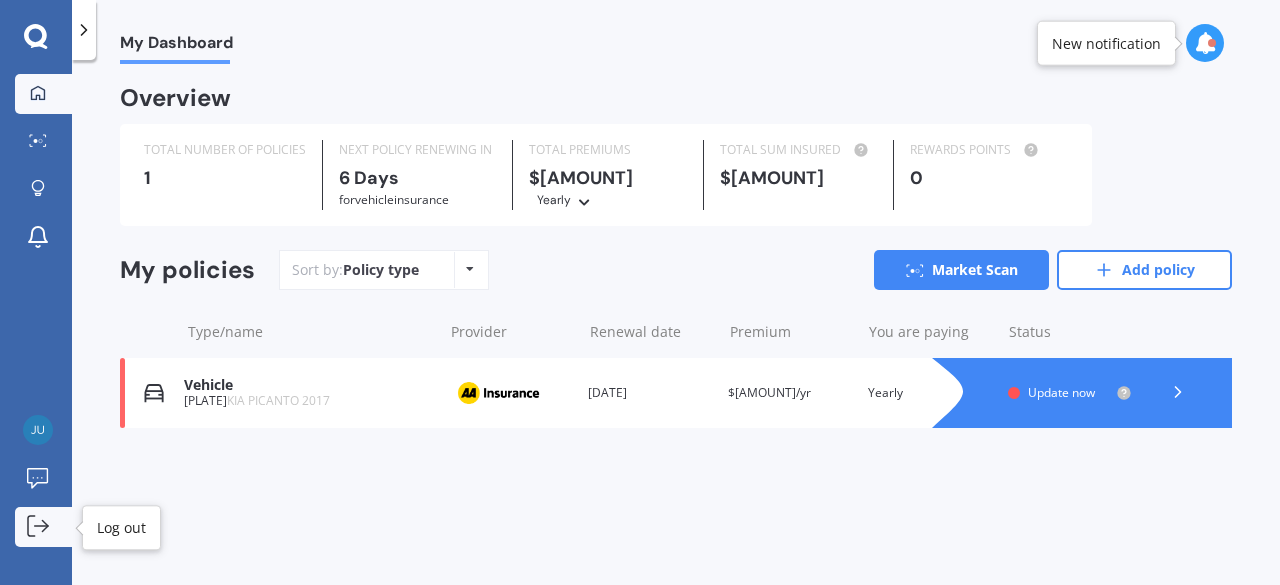 click on "Log out" at bounding box center [43, 527] 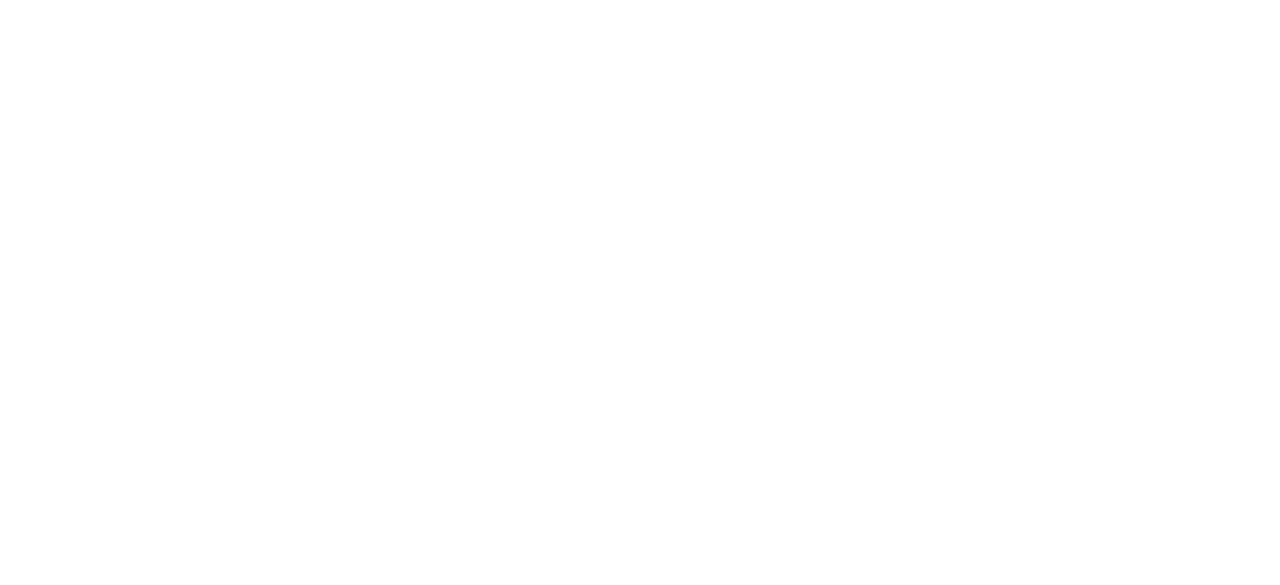 scroll, scrollTop: 0, scrollLeft: 0, axis: both 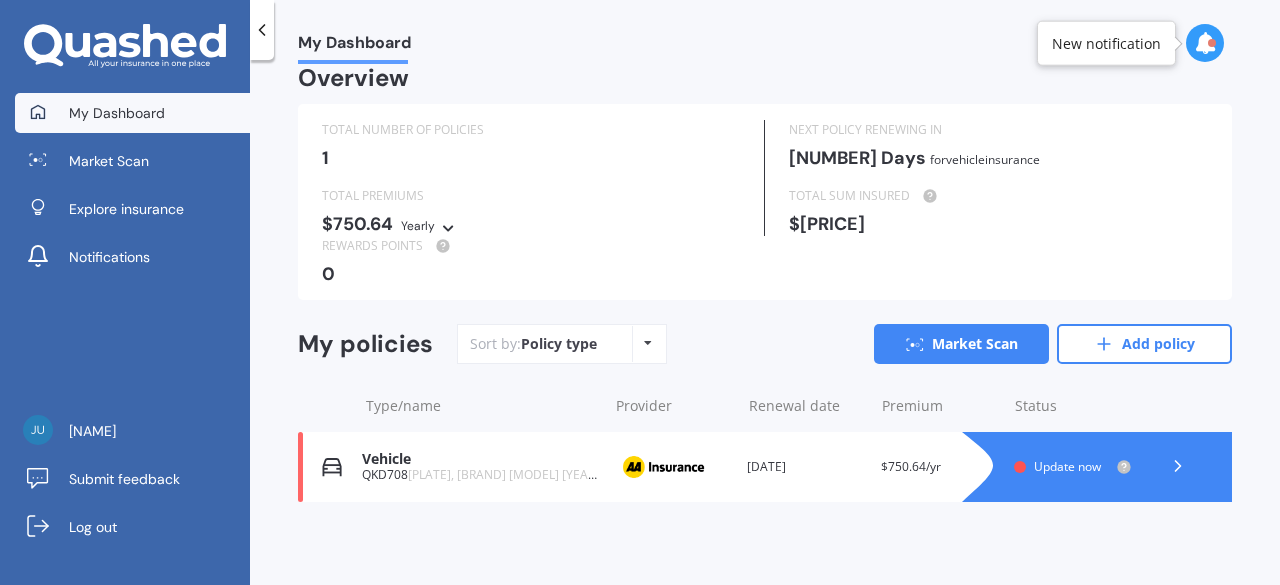 click on "Update now" at bounding box center (1067, 466) 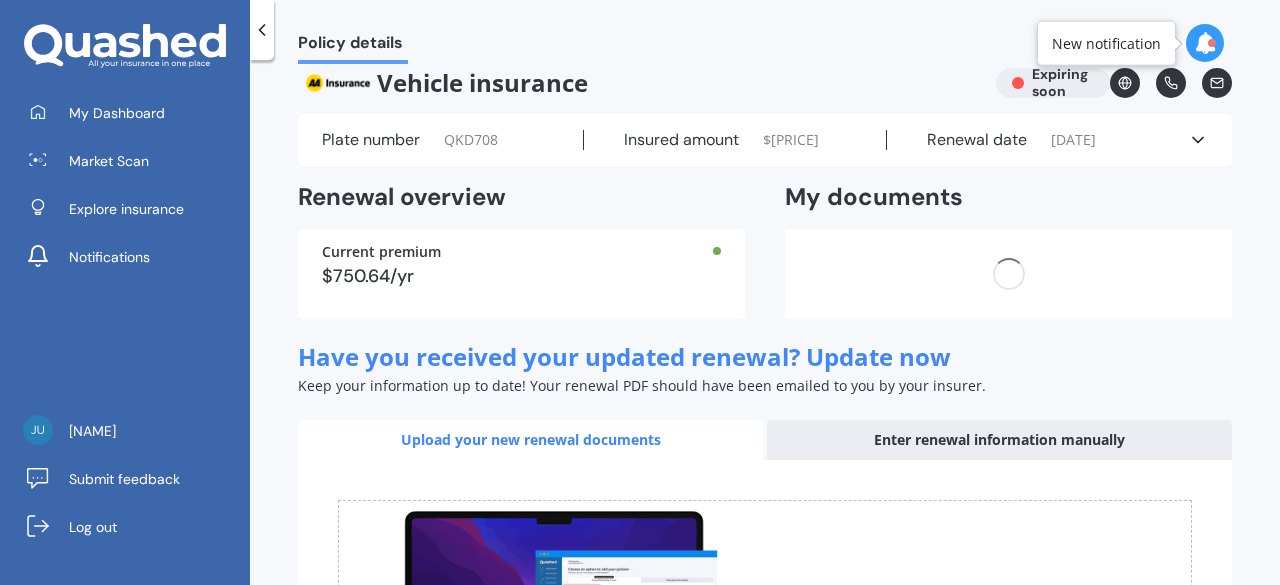 scroll, scrollTop: 0, scrollLeft: 0, axis: both 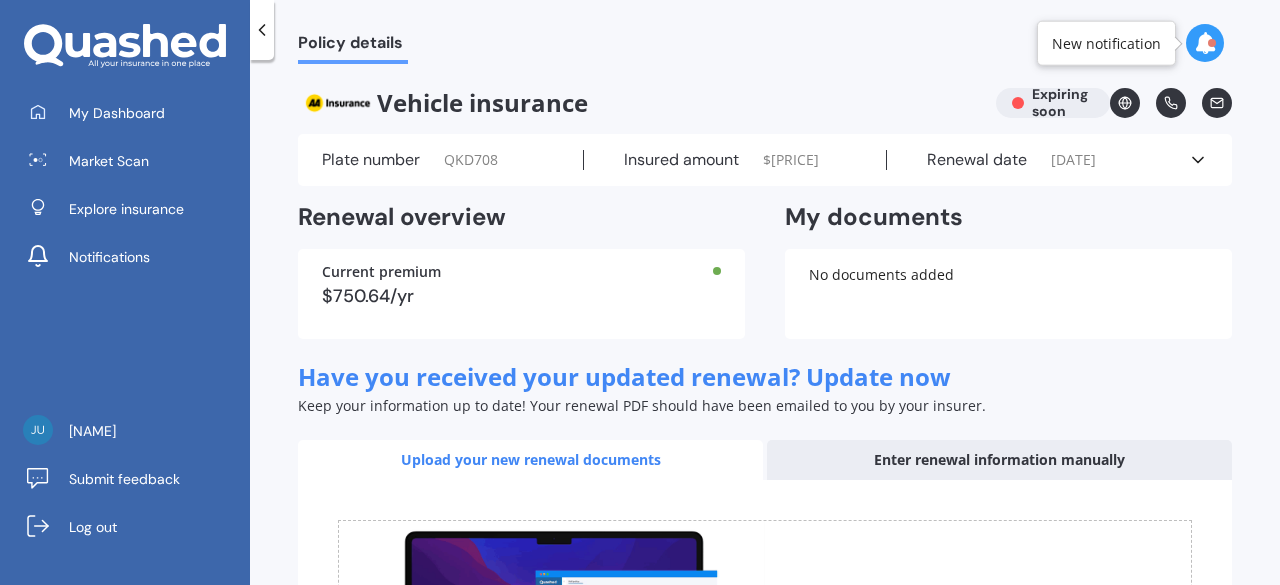 click on "Vehicle insurance" at bounding box center [639, 103] 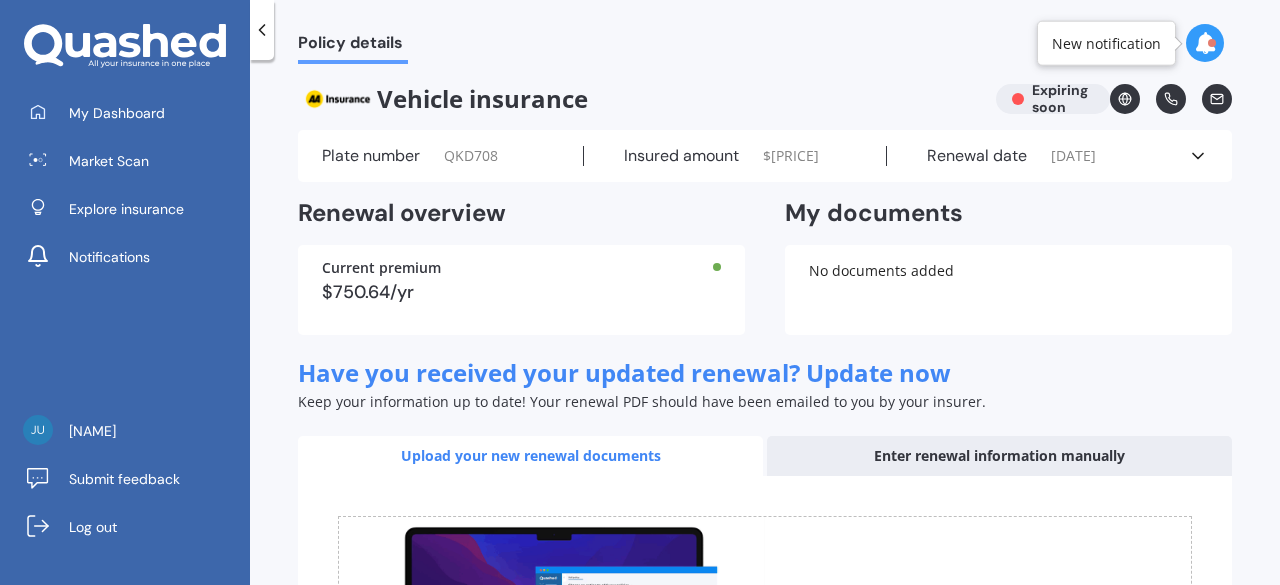 scroll, scrollTop: 0, scrollLeft: 0, axis: both 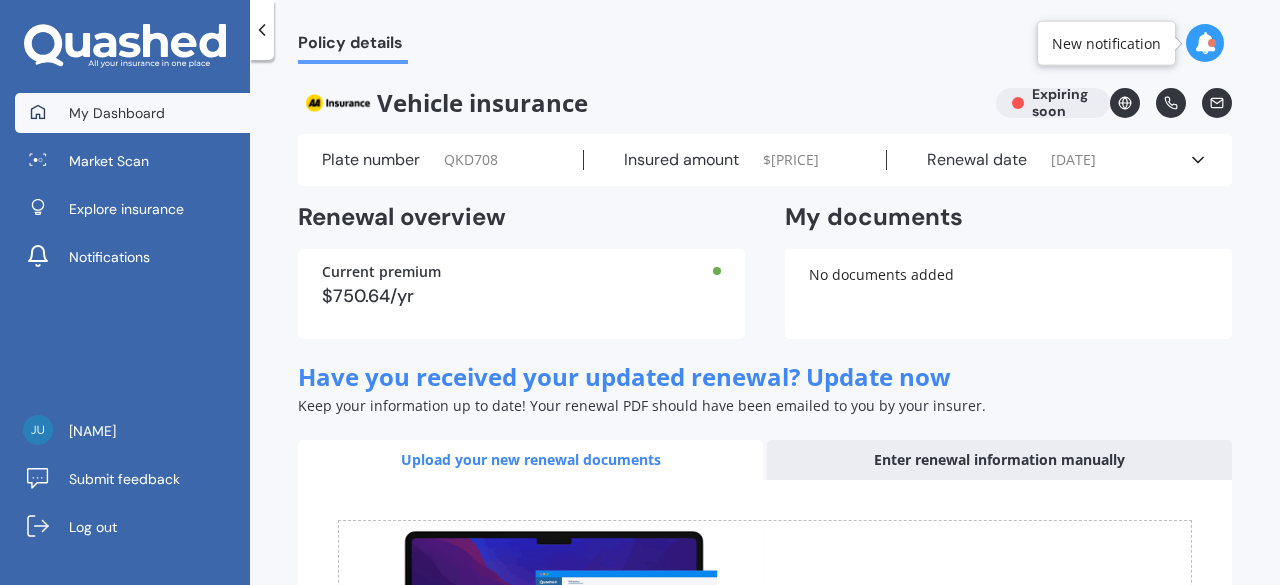 click on "My Dashboard" at bounding box center [132, 113] 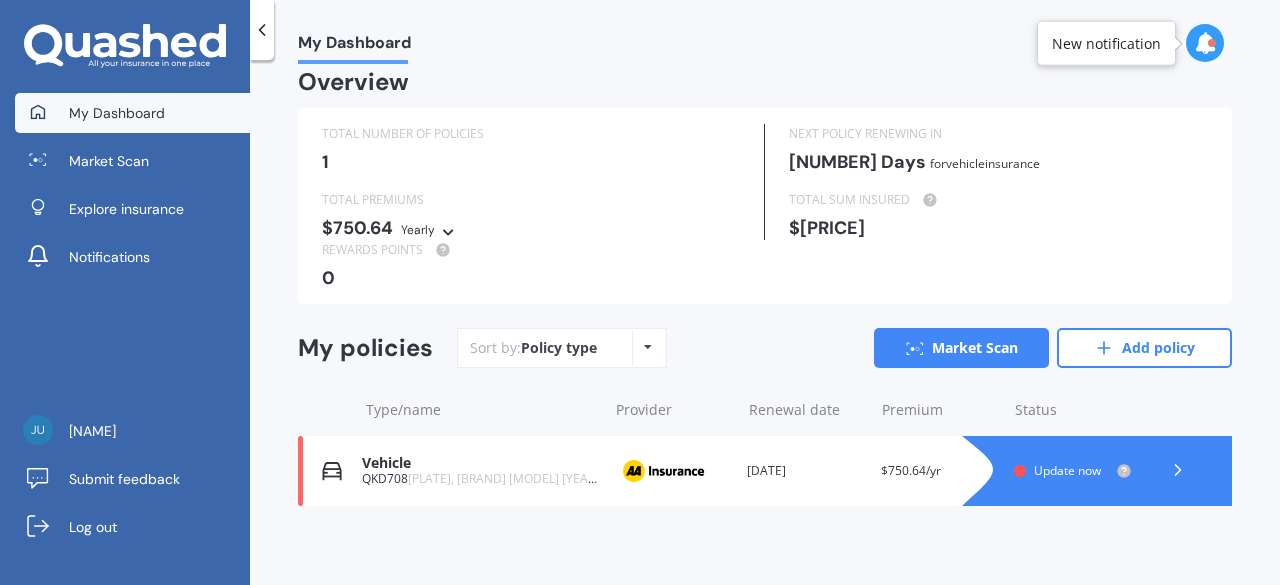 scroll, scrollTop: 20, scrollLeft: 0, axis: vertical 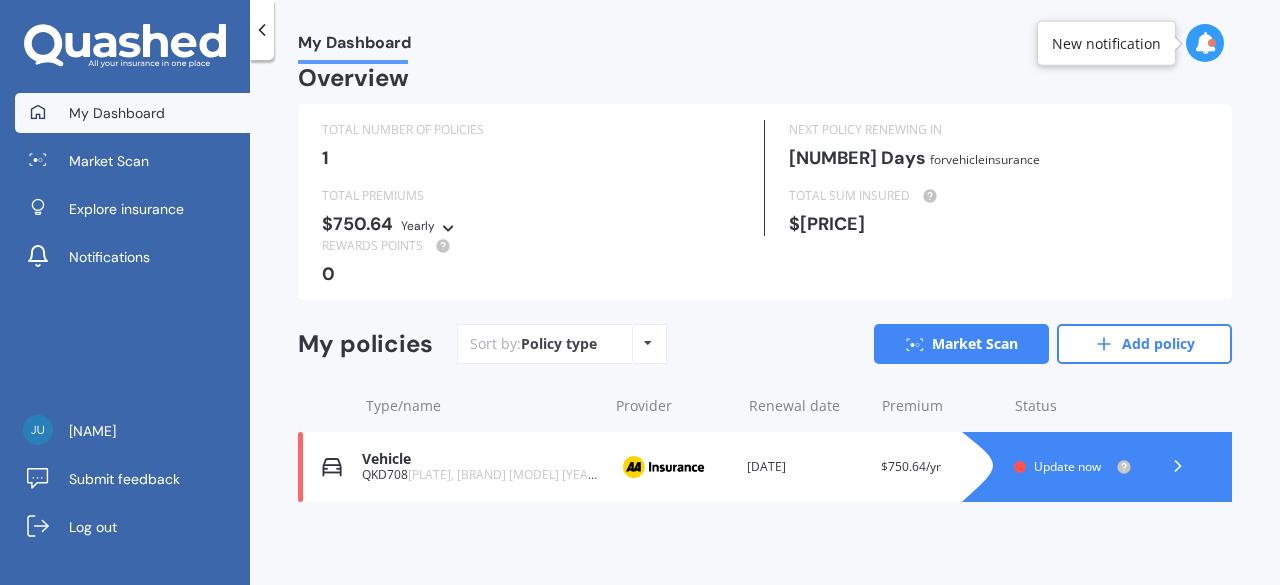 click 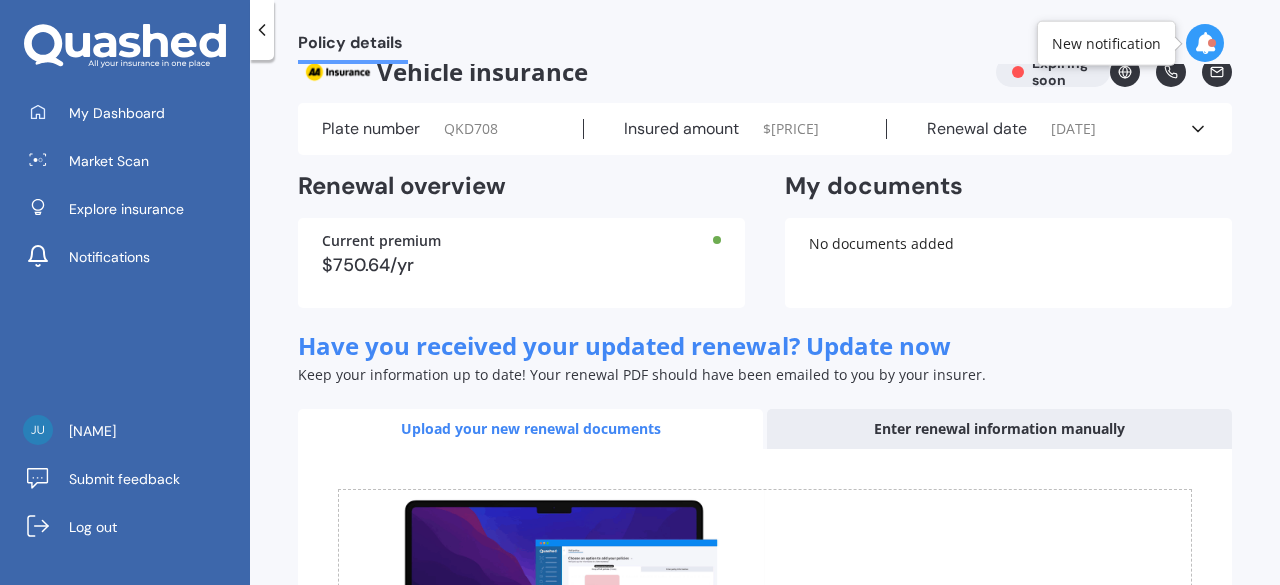 scroll, scrollTop: 0, scrollLeft: 0, axis: both 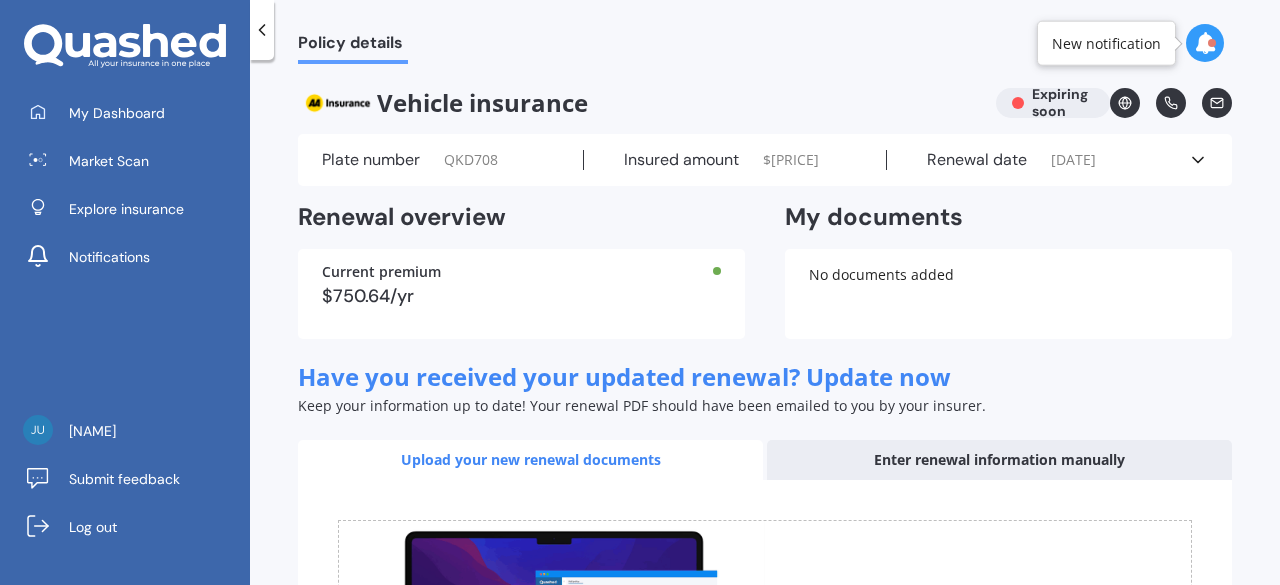 click on "Enter renewal information manually" at bounding box center [999, 460] 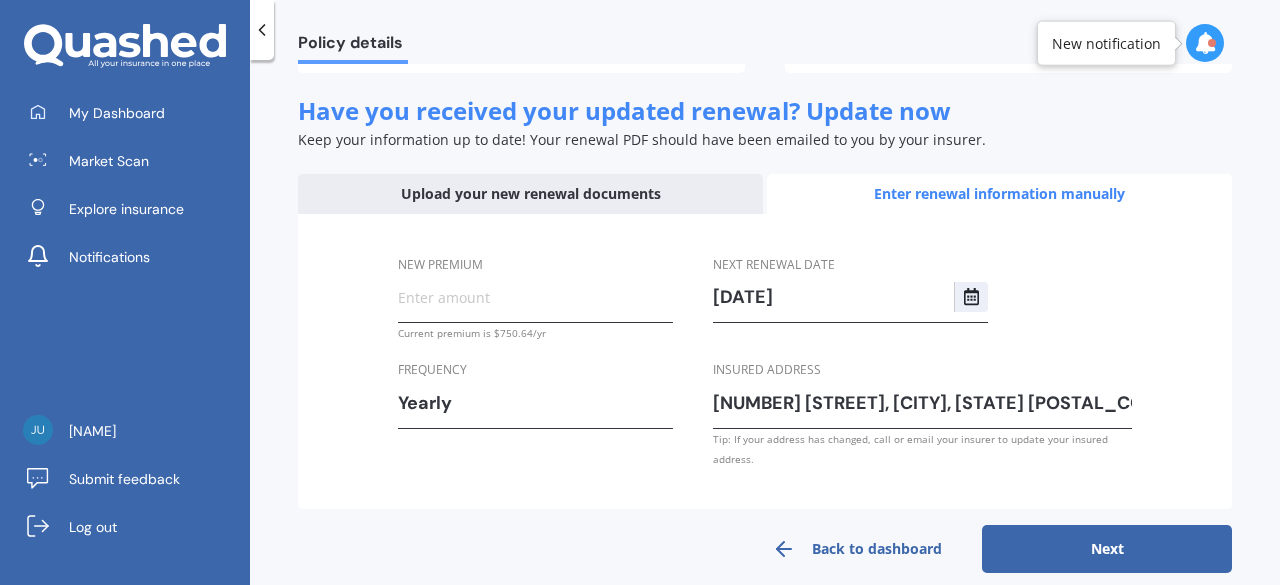scroll, scrollTop: 290, scrollLeft: 0, axis: vertical 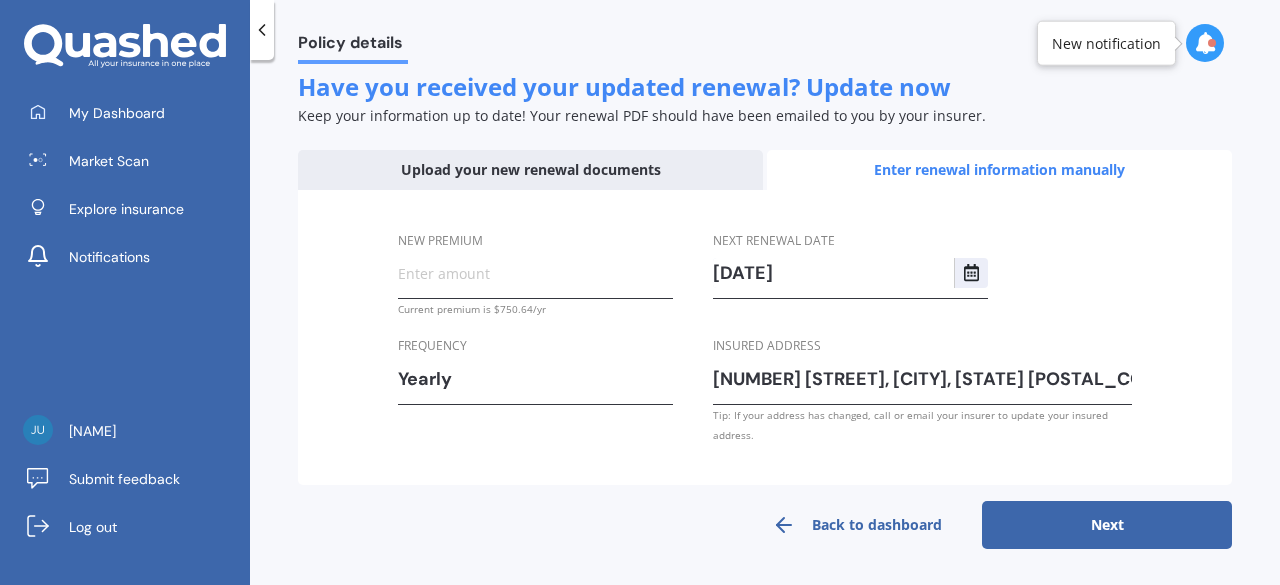 click on "Upload your new renewal documents" at bounding box center [530, 170] 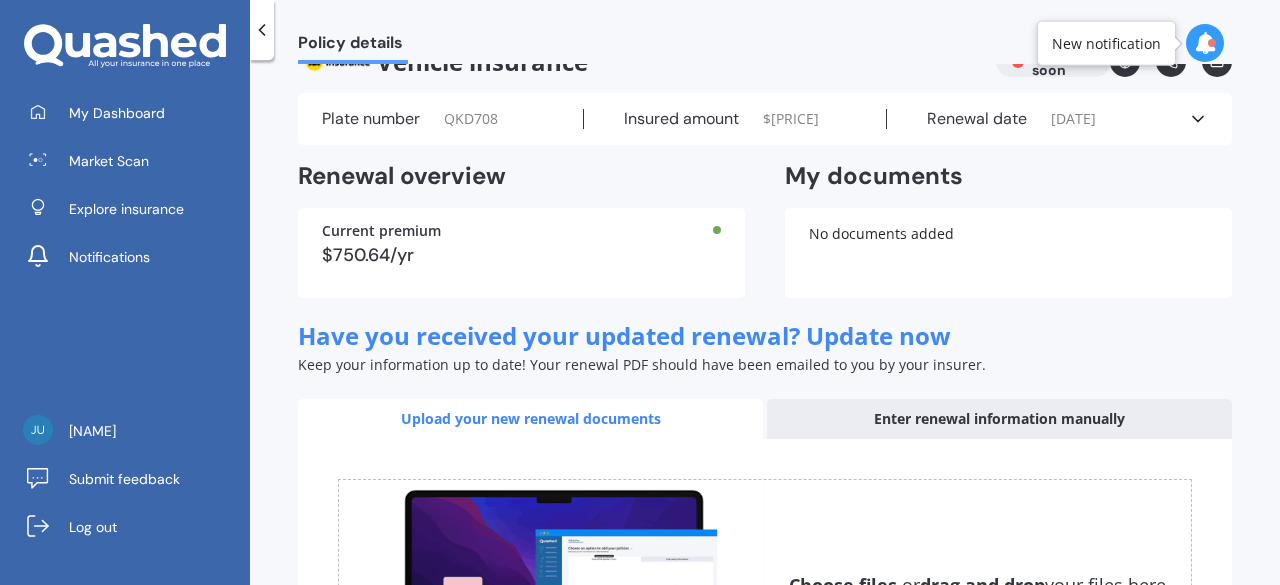 scroll, scrollTop: 0, scrollLeft: 0, axis: both 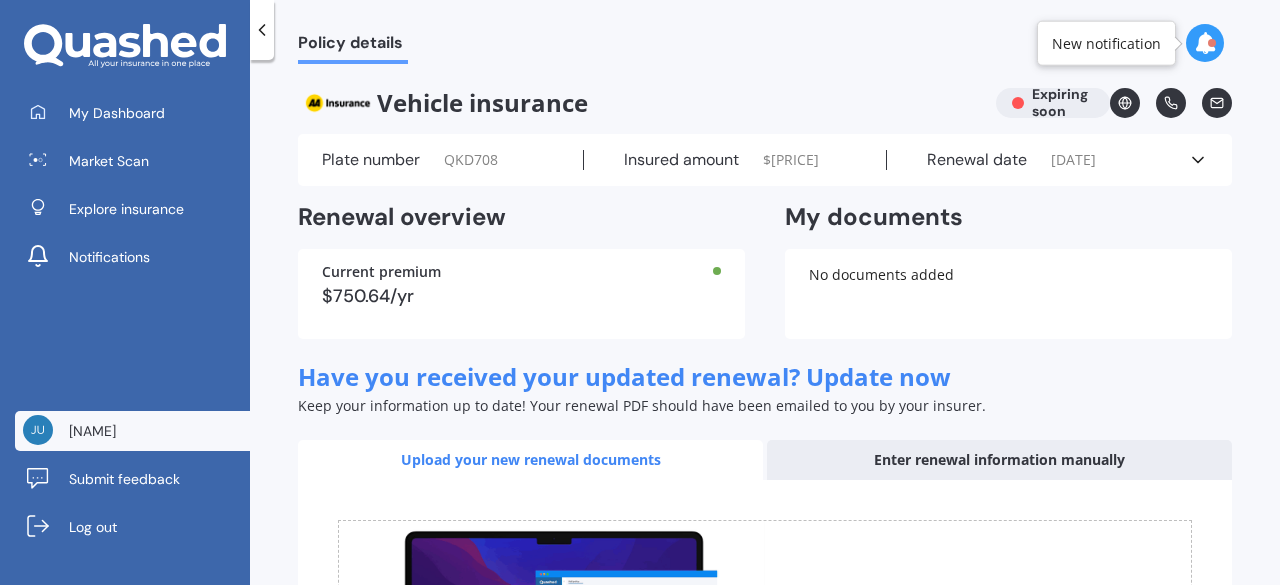 click on "Judy Ngan" at bounding box center [132, 431] 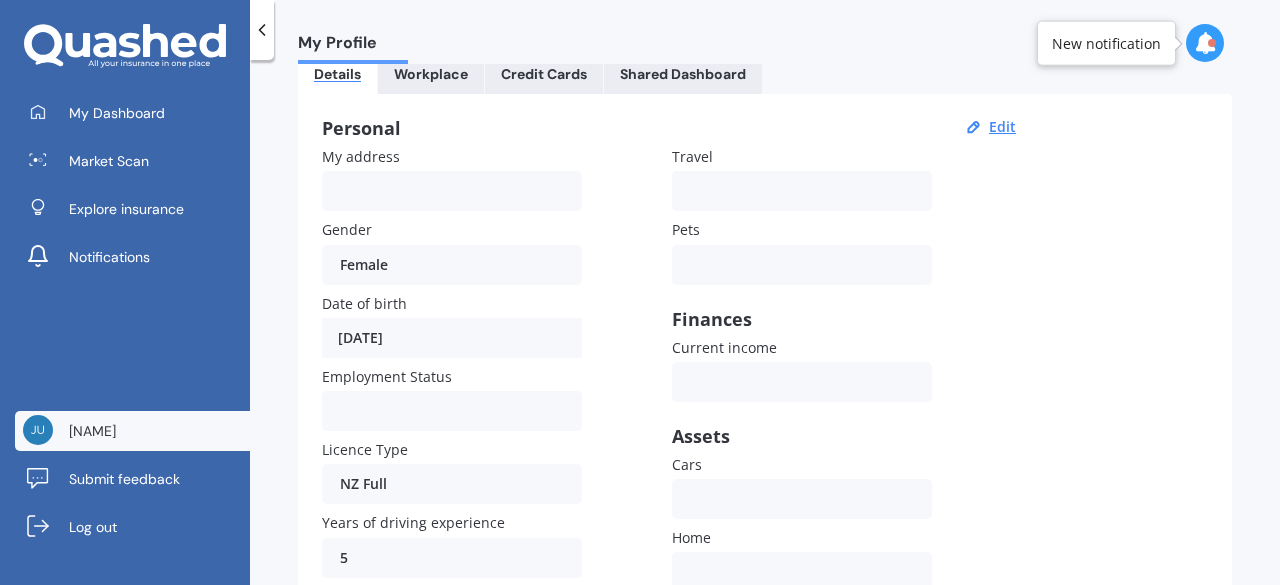 scroll, scrollTop: 0, scrollLeft: 0, axis: both 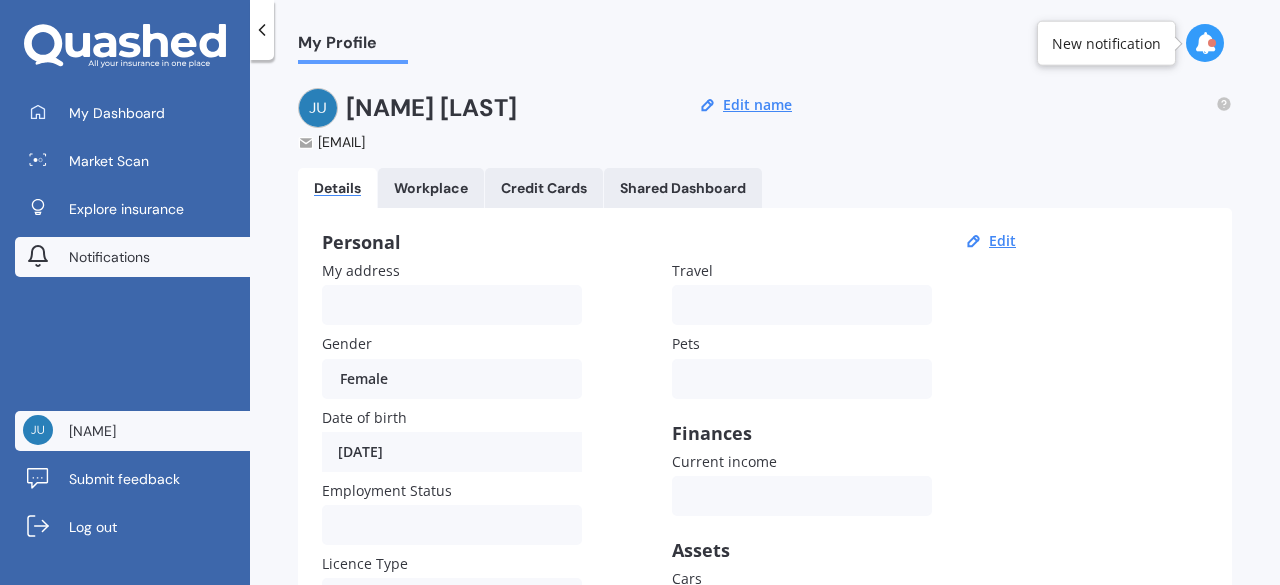 click on "Notifications" at bounding box center [109, 257] 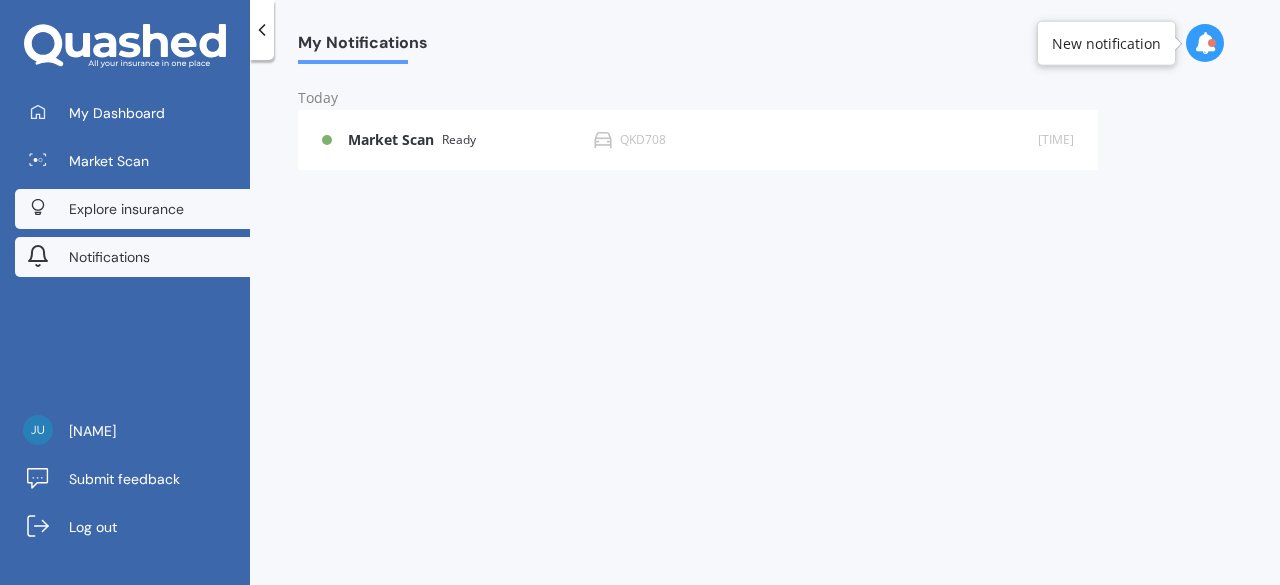 click on "Explore insurance" at bounding box center [126, 209] 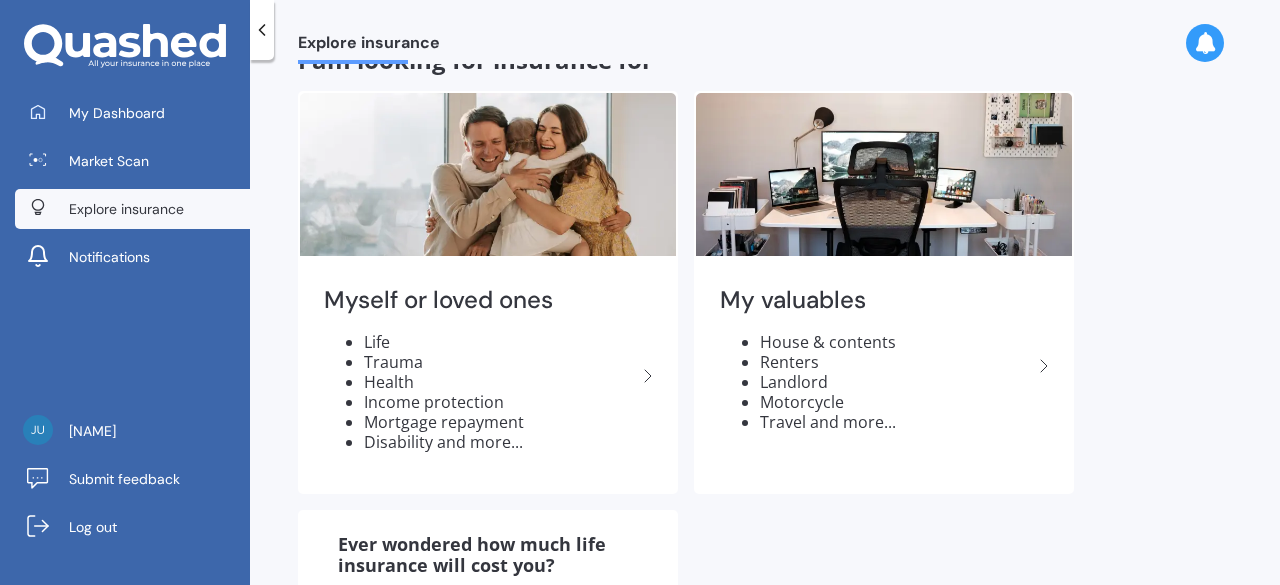 scroll, scrollTop: 0, scrollLeft: 0, axis: both 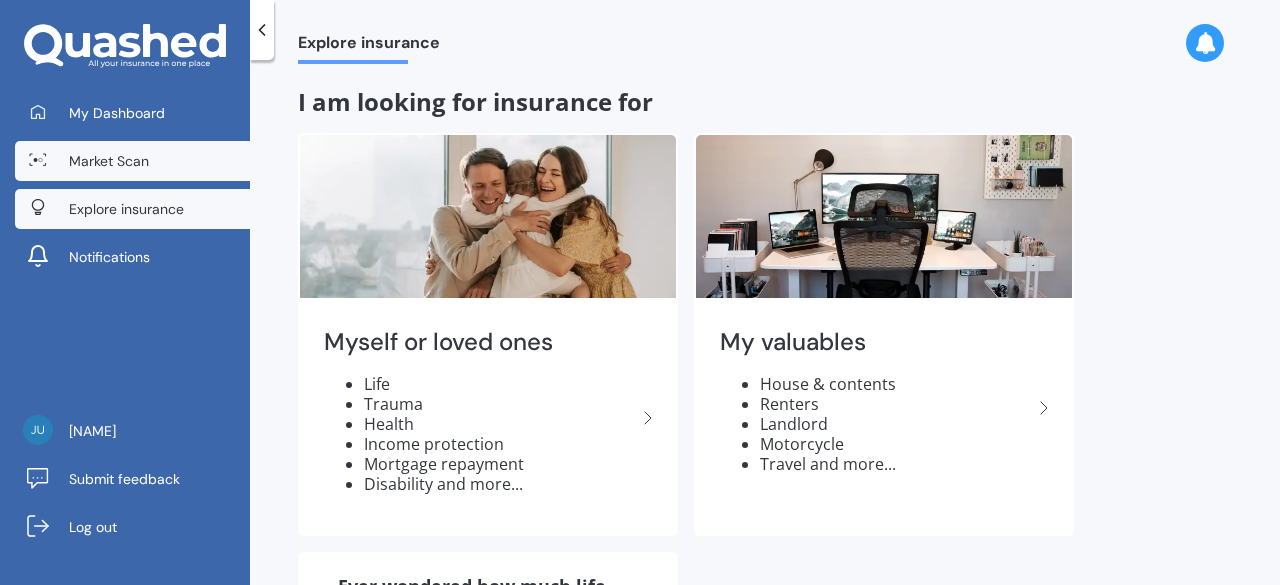 click on "Market Scan" at bounding box center [109, 161] 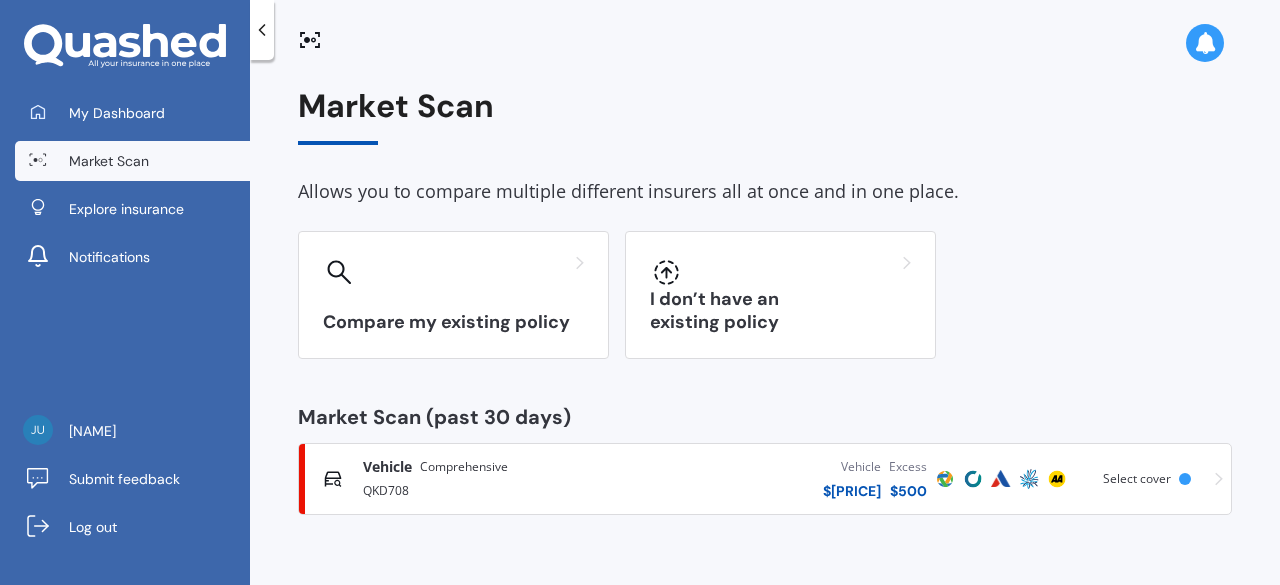 click on "Vehicle" at bounding box center (387, 467) 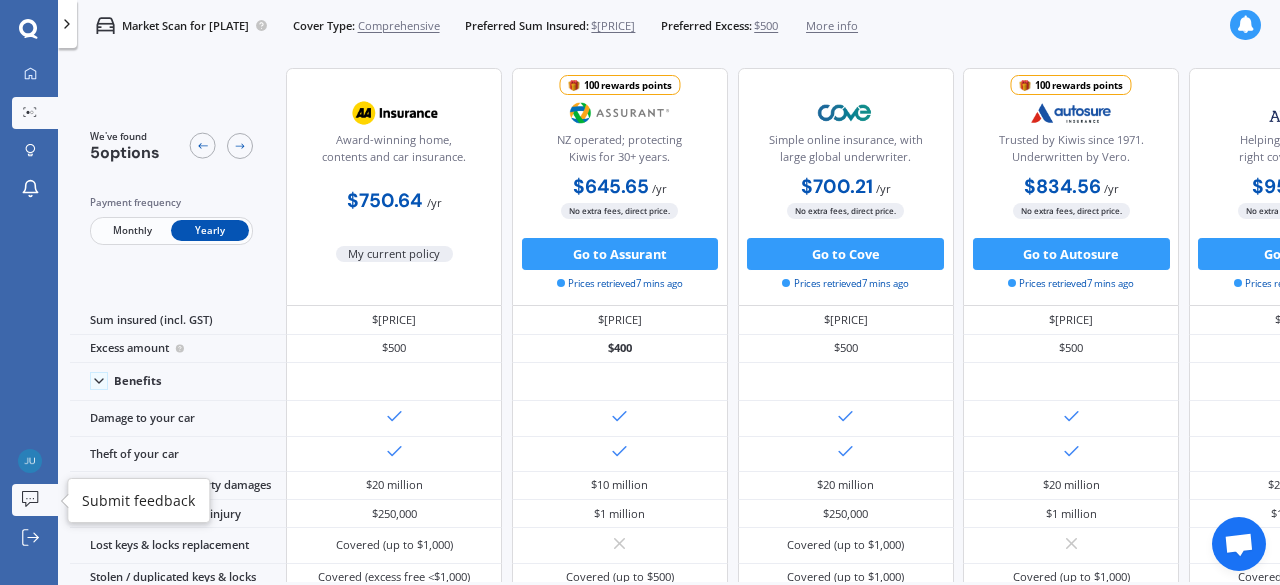 click 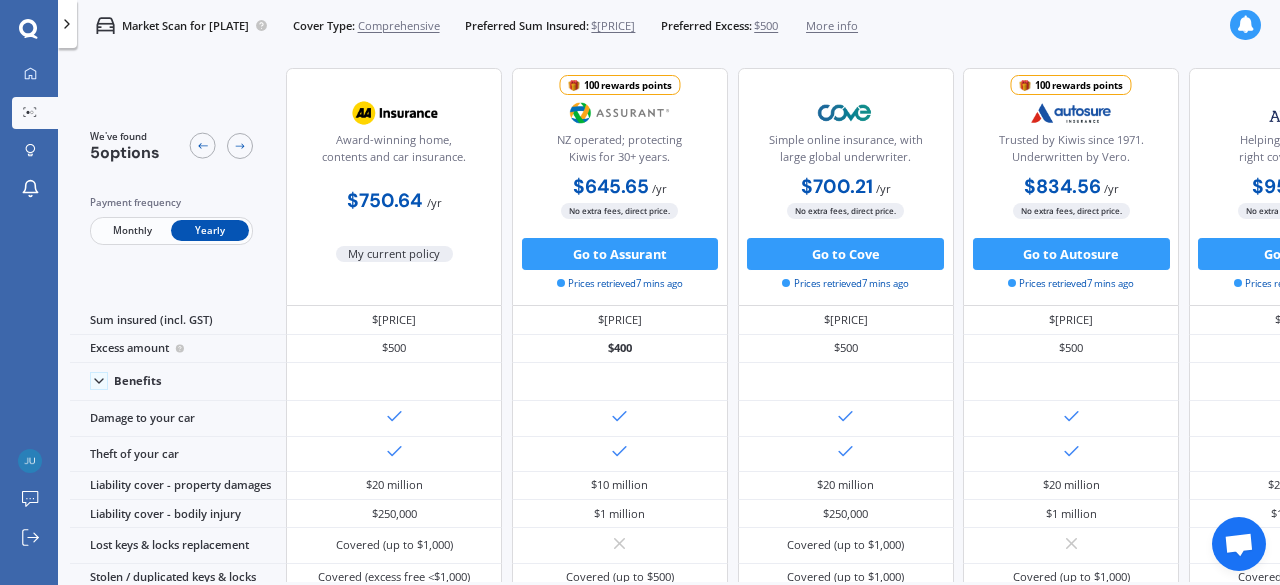 scroll, scrollTop: 333, scrollLeft: 0, axis: vertical 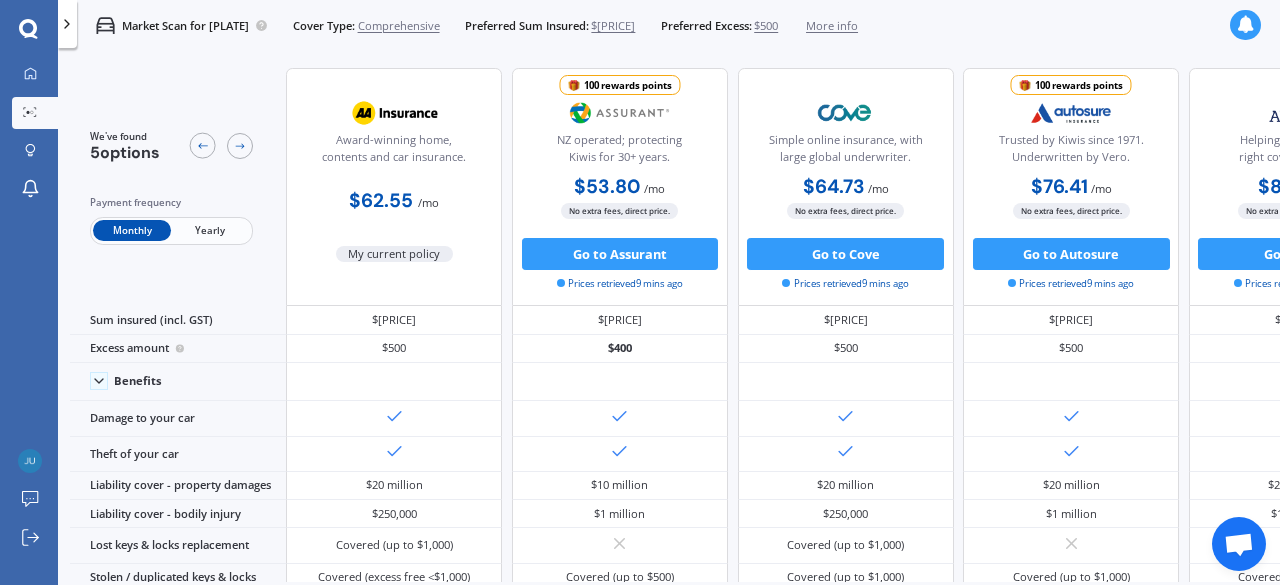 click on "Market Scan for QKD708" at bounding box center [185, 26] 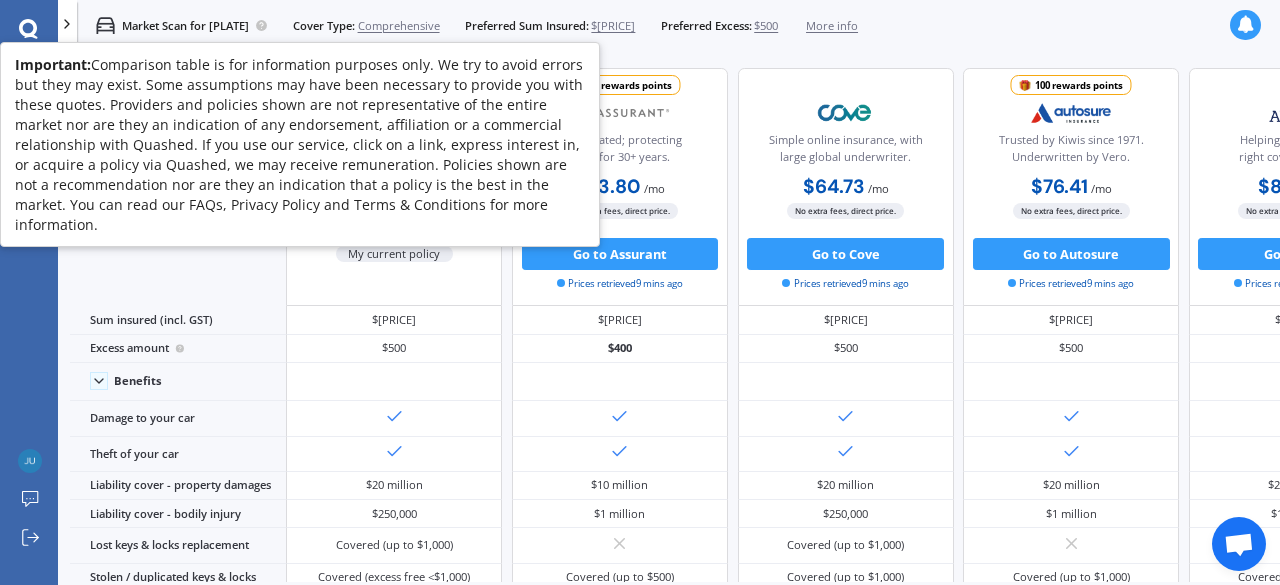 click 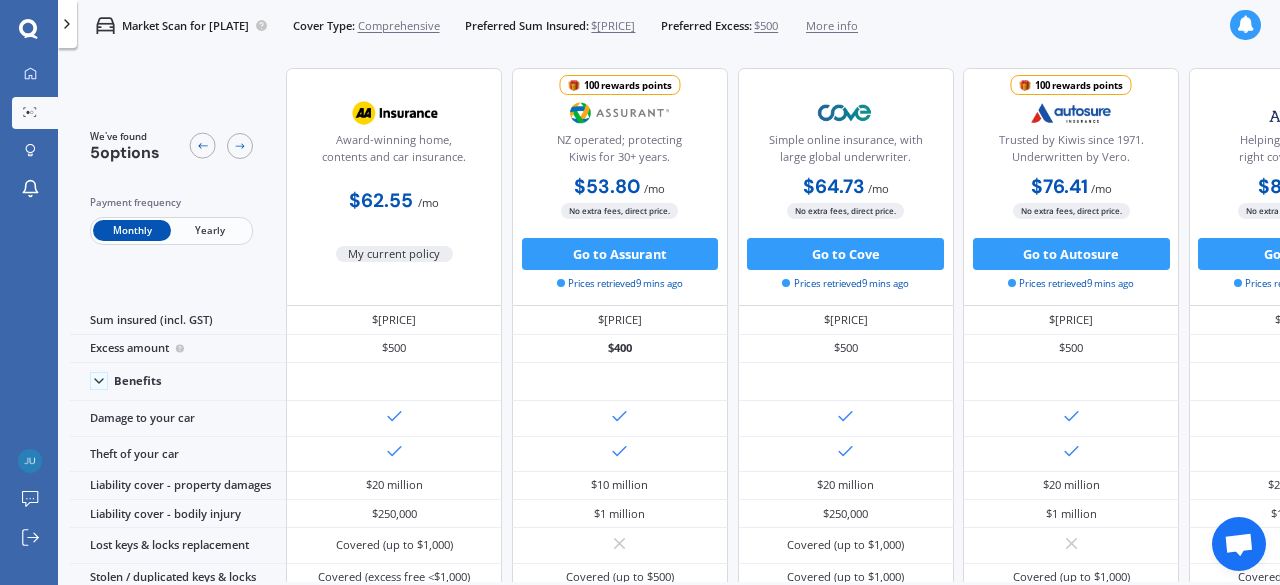 click on "Yearly" at bounding box center (210, 230) 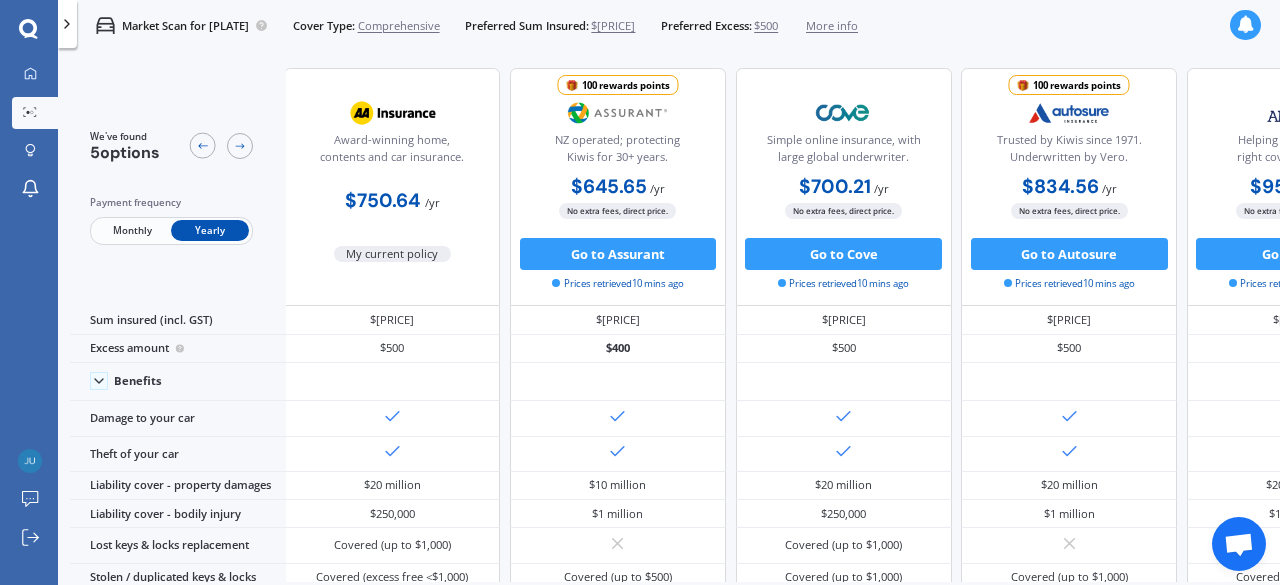 scroll, scrollTop: 0, scrollLeft: 0, axis: both 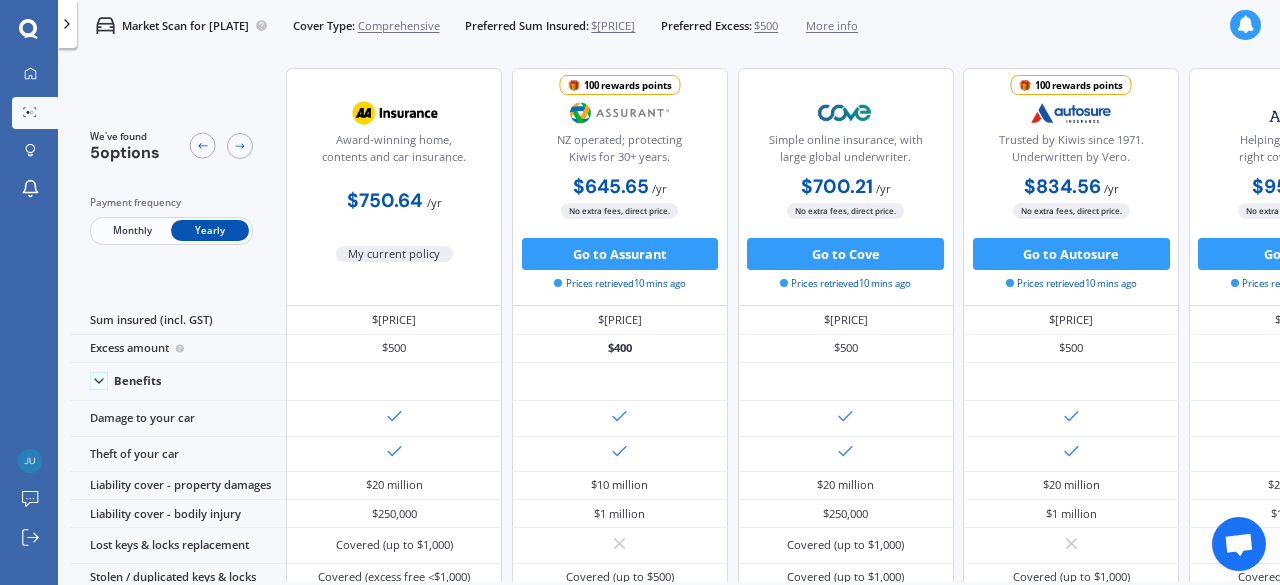 click on "My current policy" at bounding box center [395, 254] 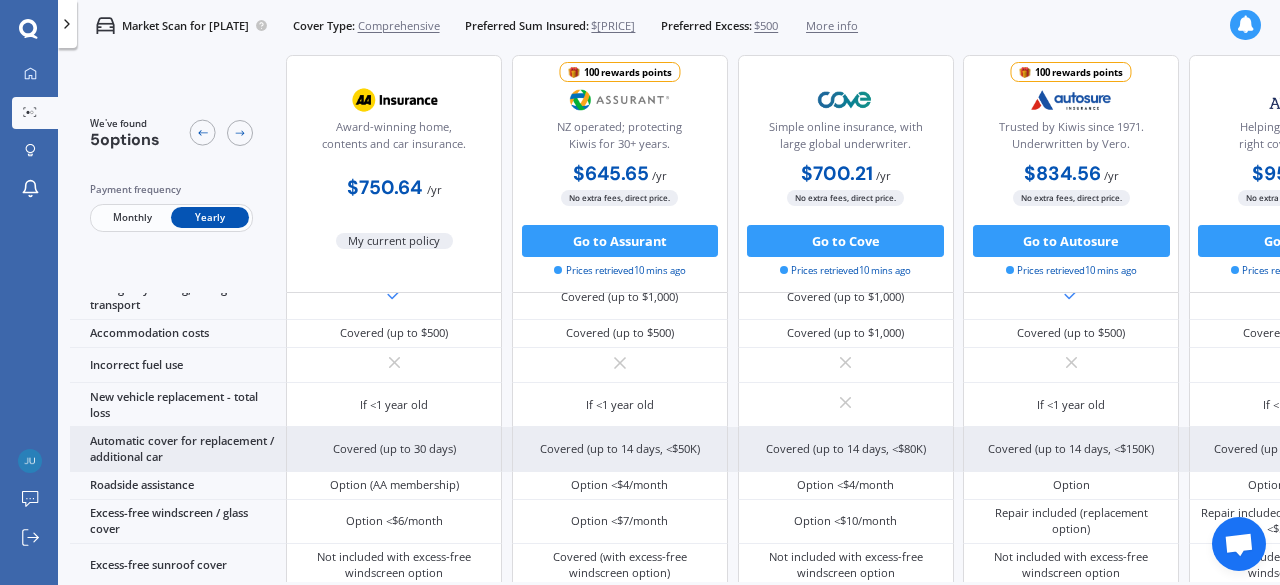 scroll, scrollTop: 0, scrollLeft: 0, axis: both 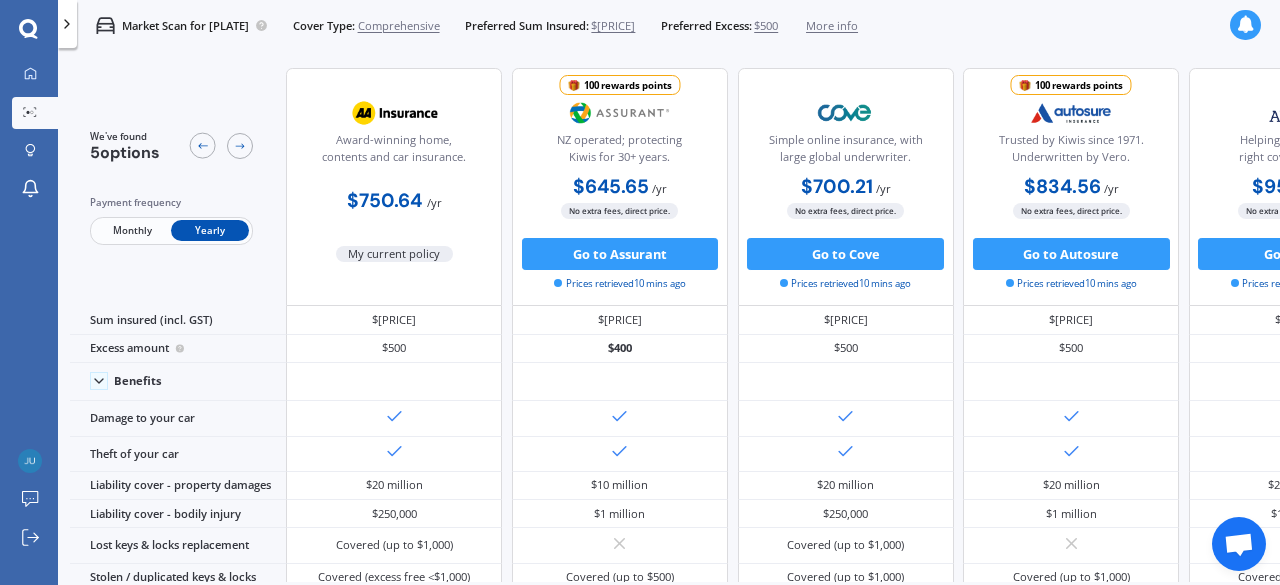 click on "$11,150" at bounding box center (613, 26) 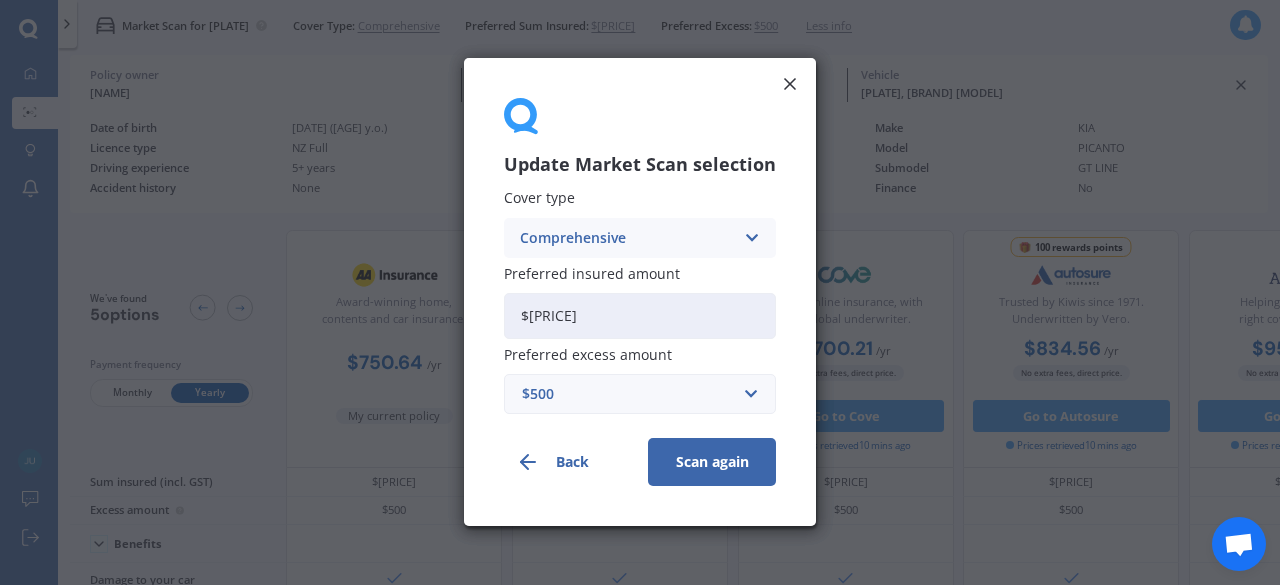 click 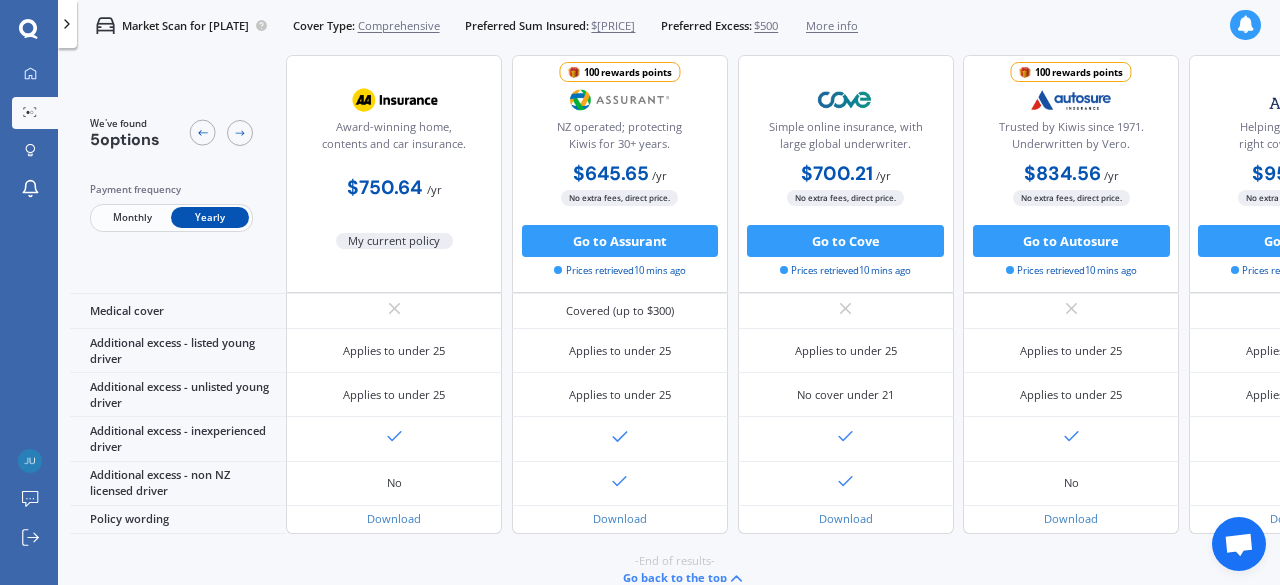 scroll, scrollTop: 975, scrollLeft: 0, axis: vertical 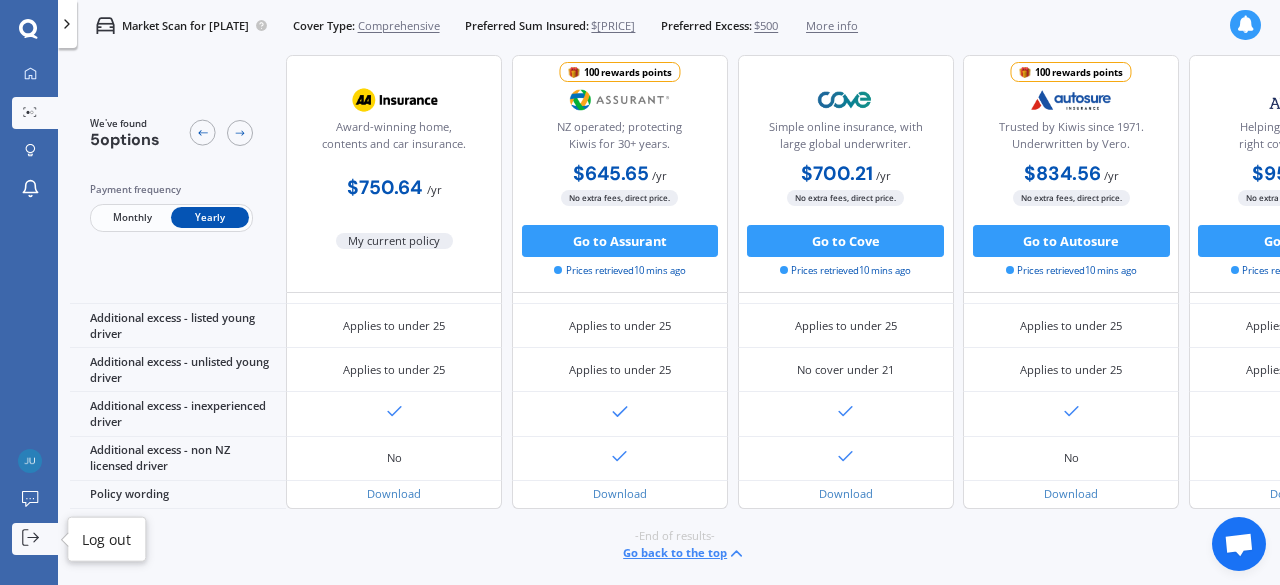 click on "Log out" at bounding box center (35, 539) 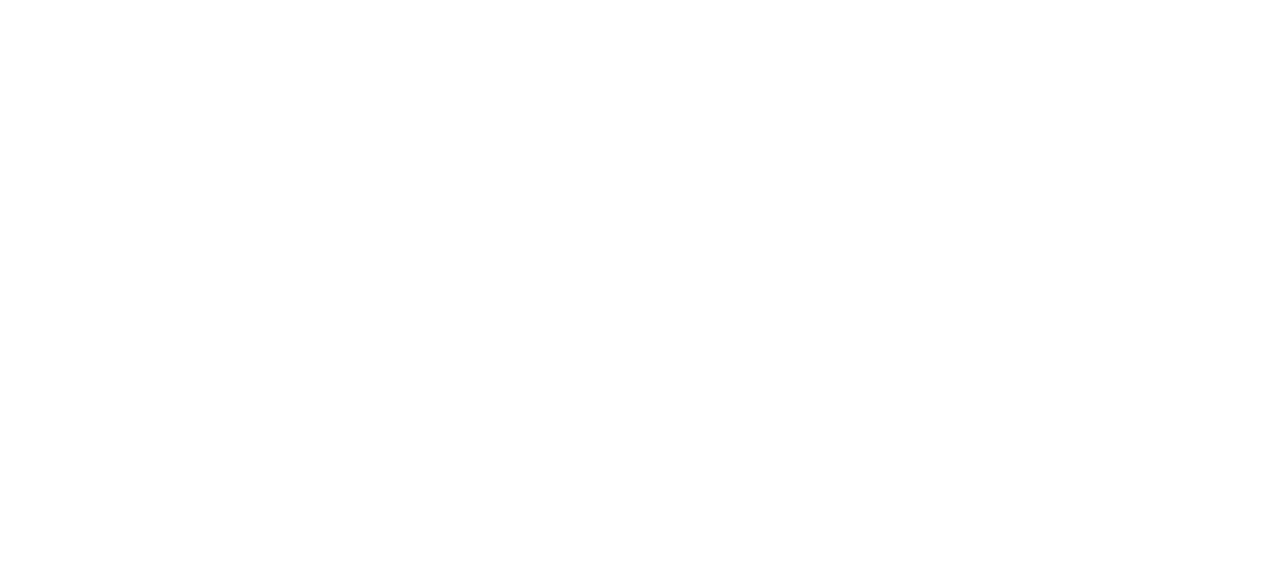scroll, scrollTop: 0, scrollLeft: 0, axis: both 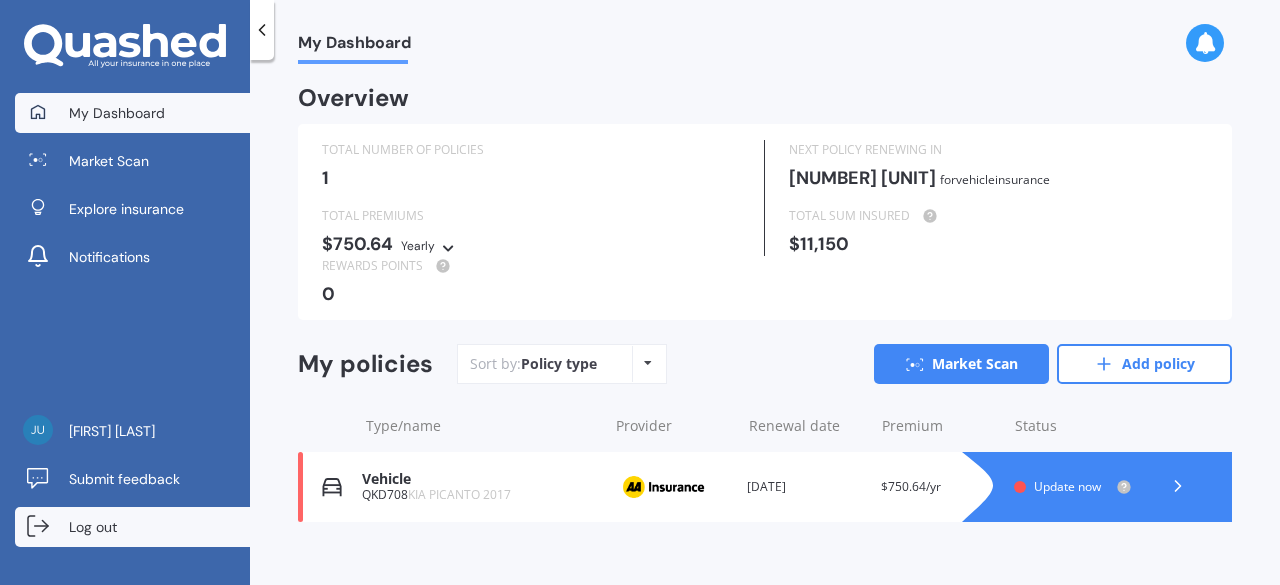 click 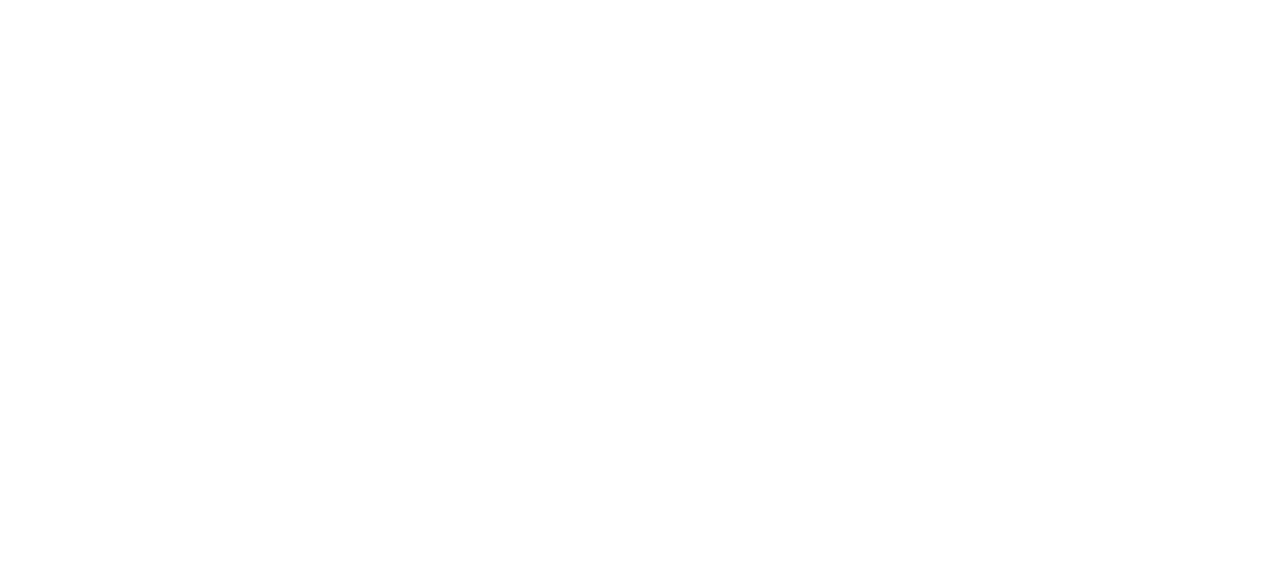 scroll, scrollTop: 0, scrollLeft: 0, axis: both 